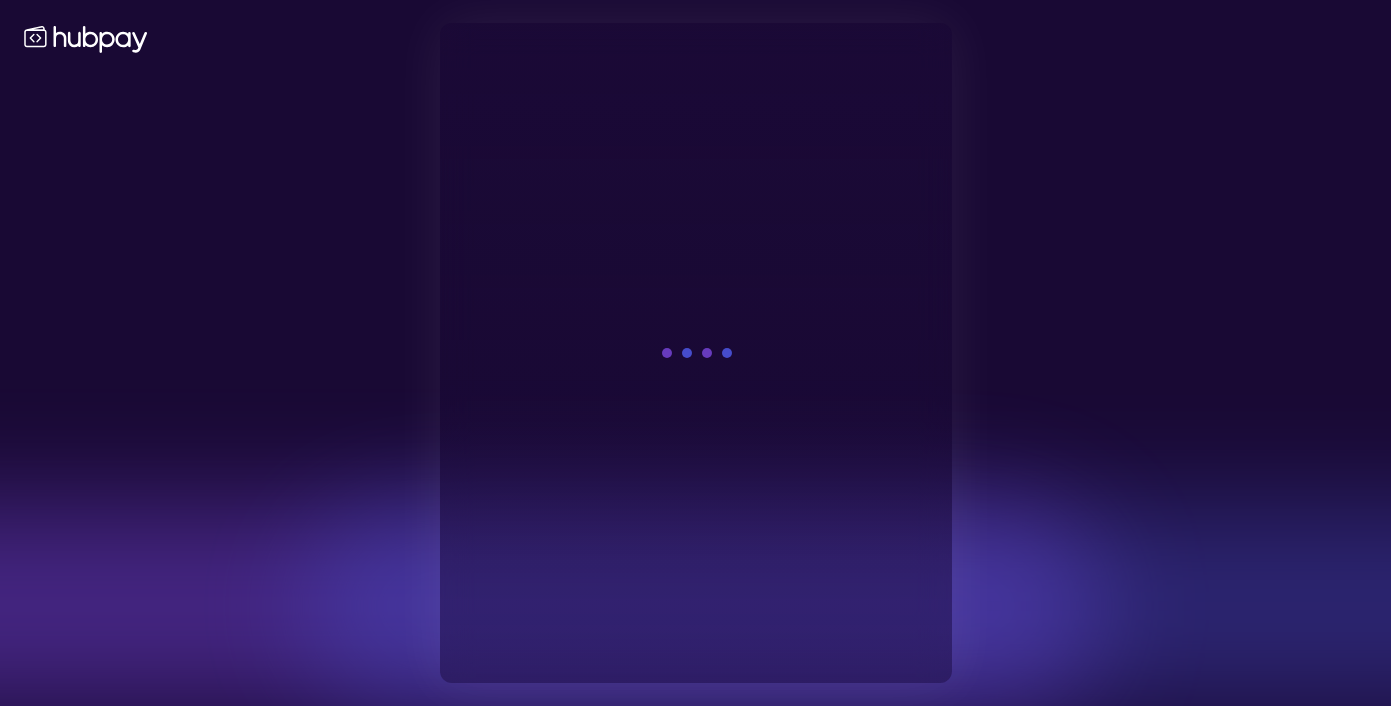 scroll, scrollTop: 0, scrollLeft: 0, axis: both 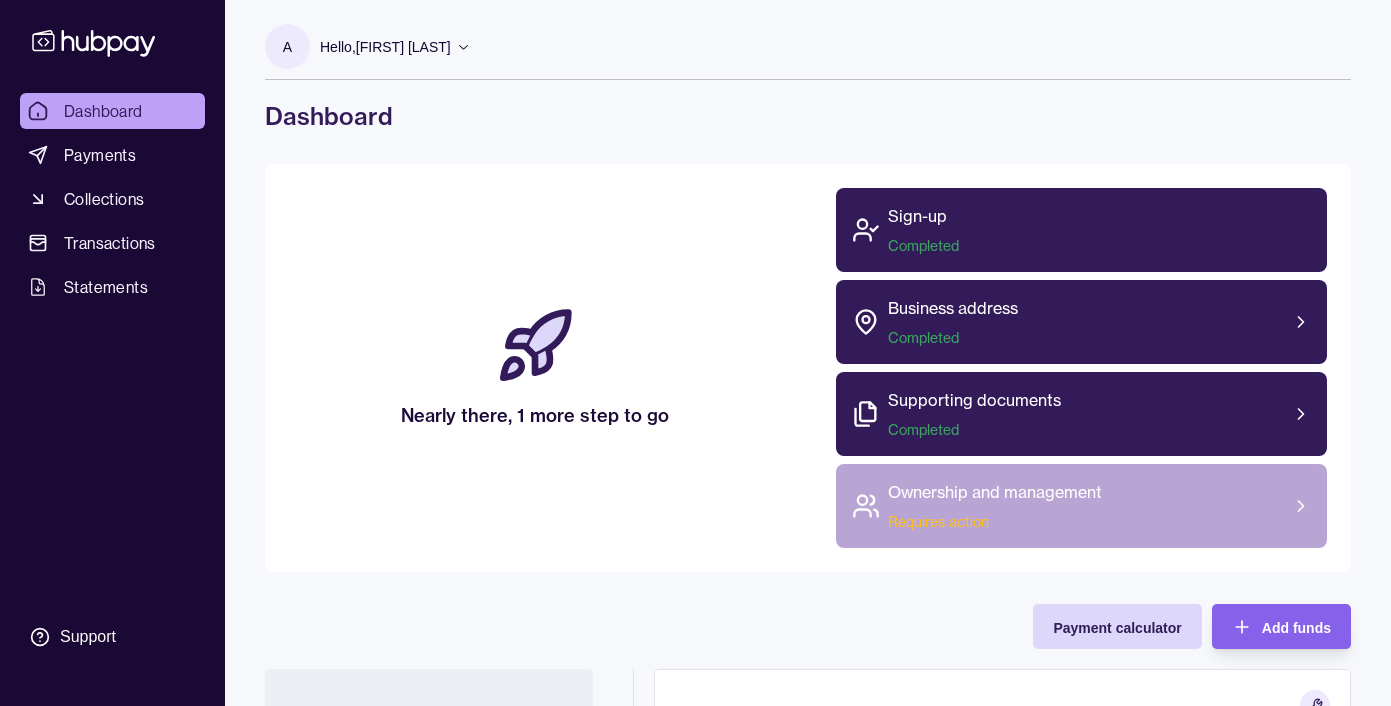 click on "Requires action" at bounding box center (995, 522) 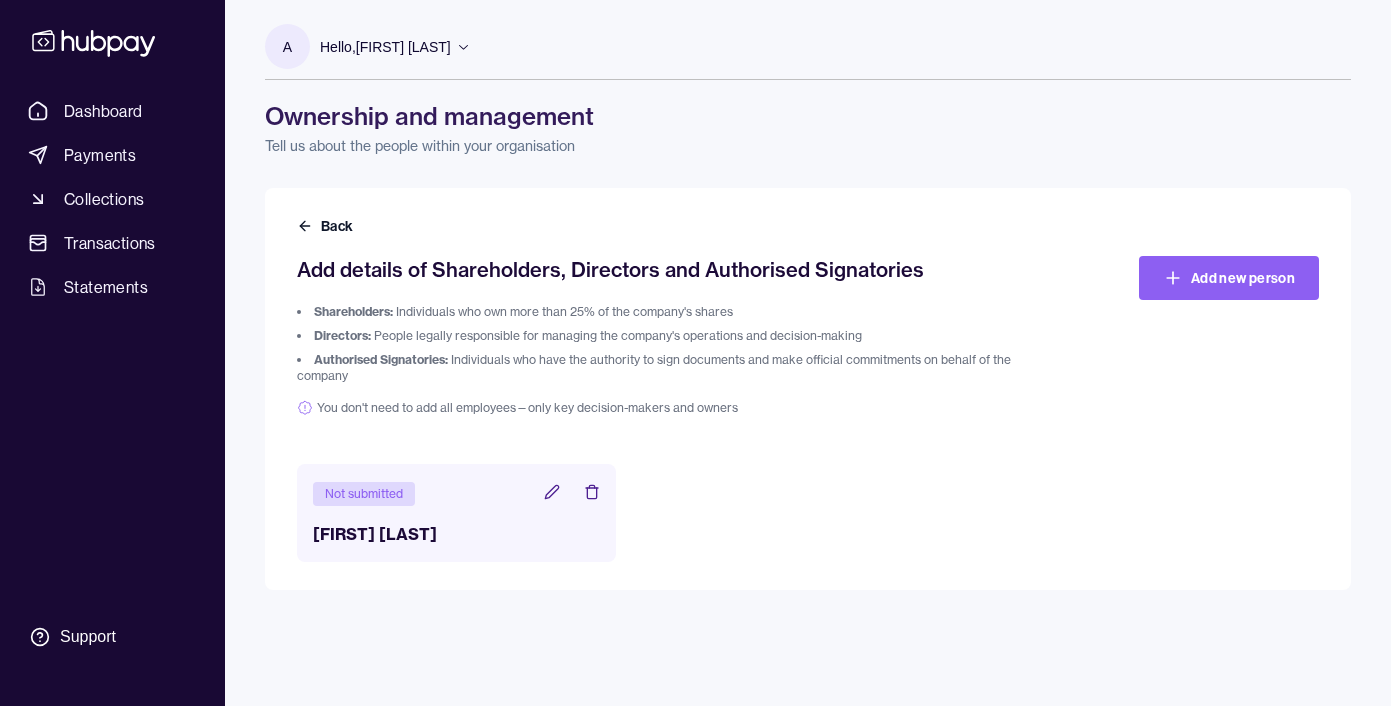 click 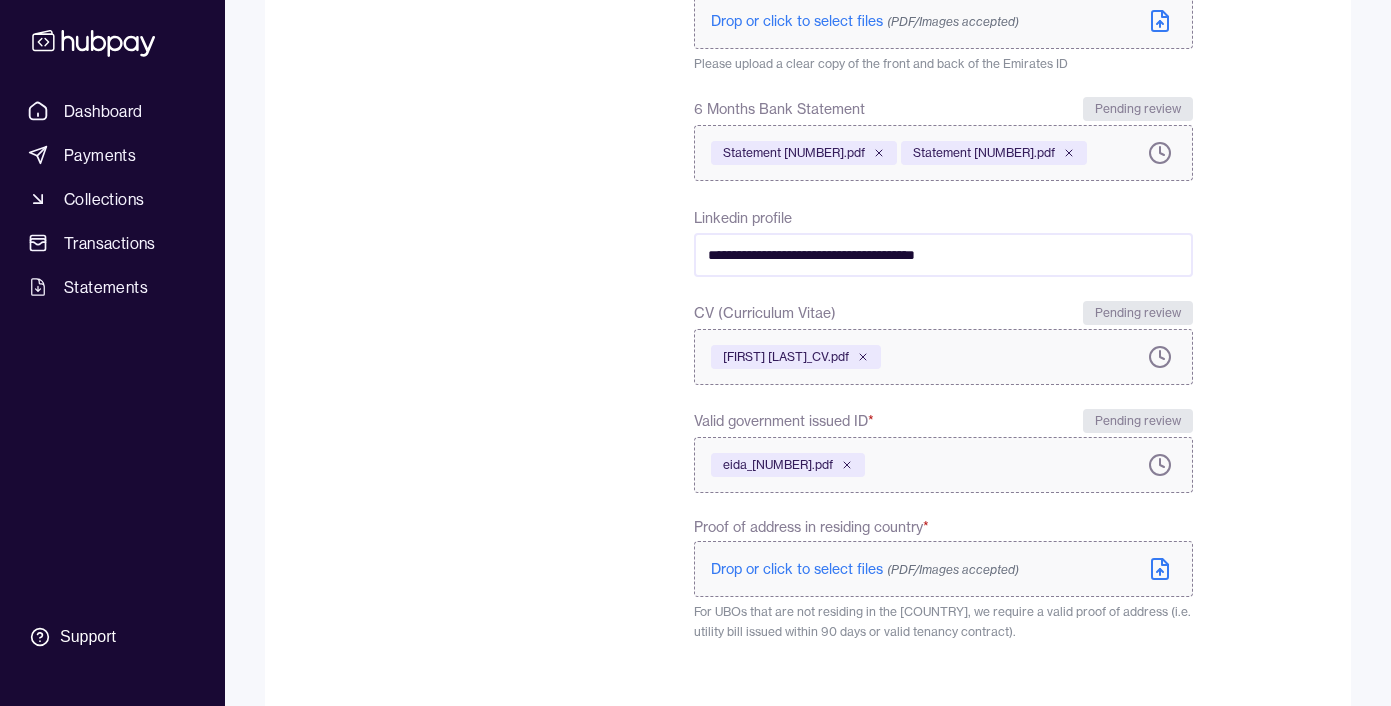 scroll, scrollTop: 791, scrollLeft: 0, axis: vertical 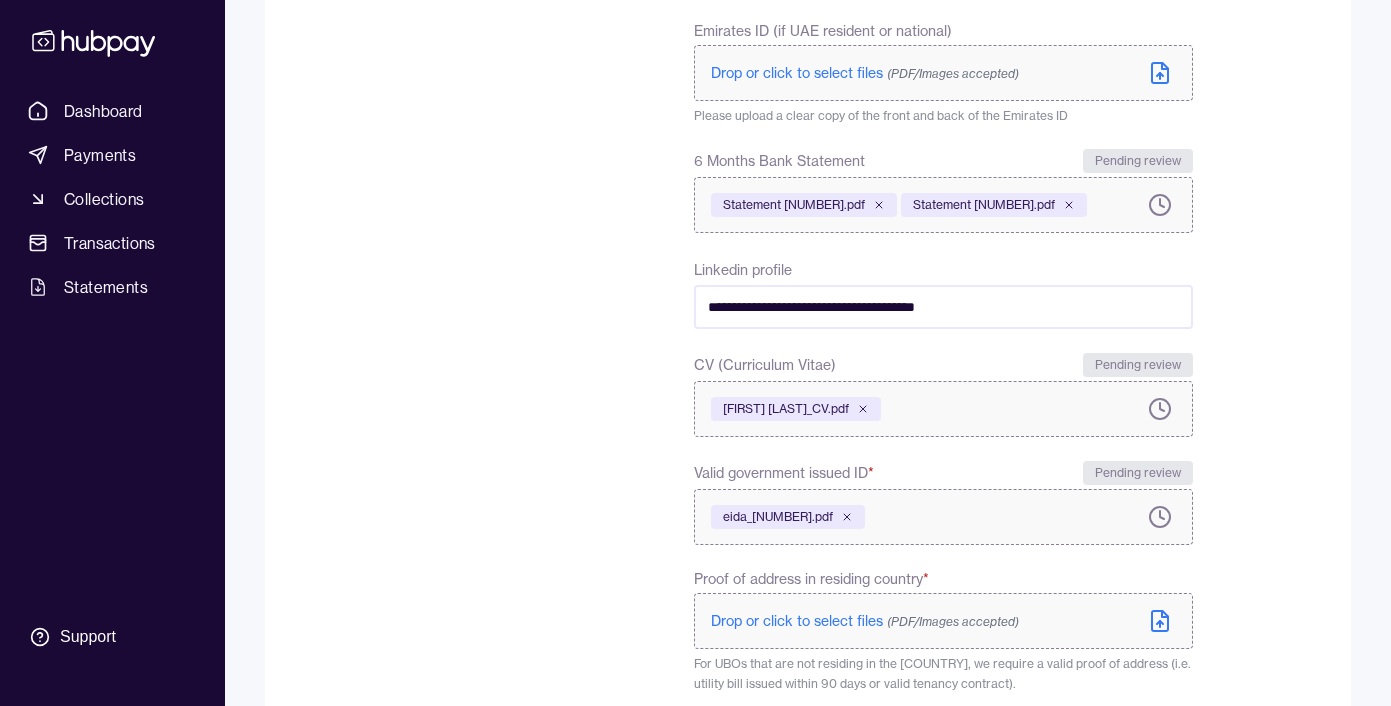 click on "Statement [NUMBER].pdf" at bounding box center (984, 205) 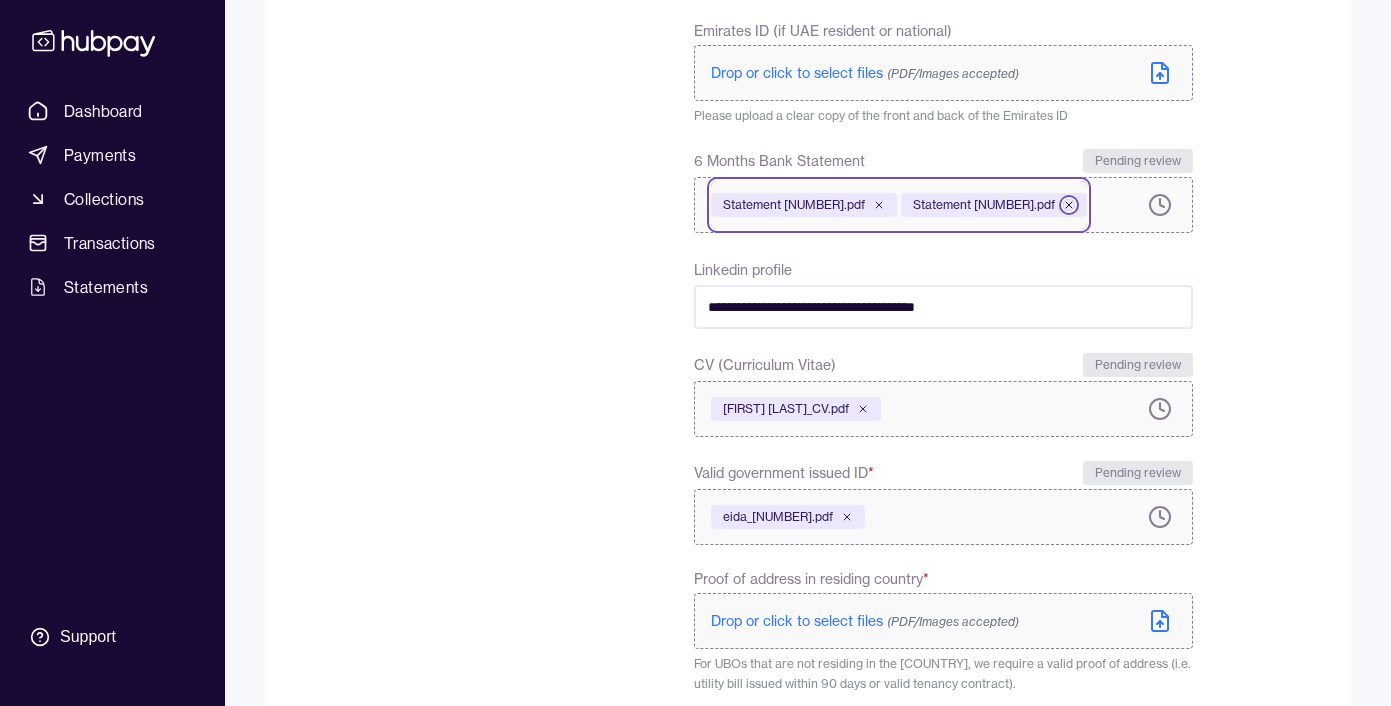 click 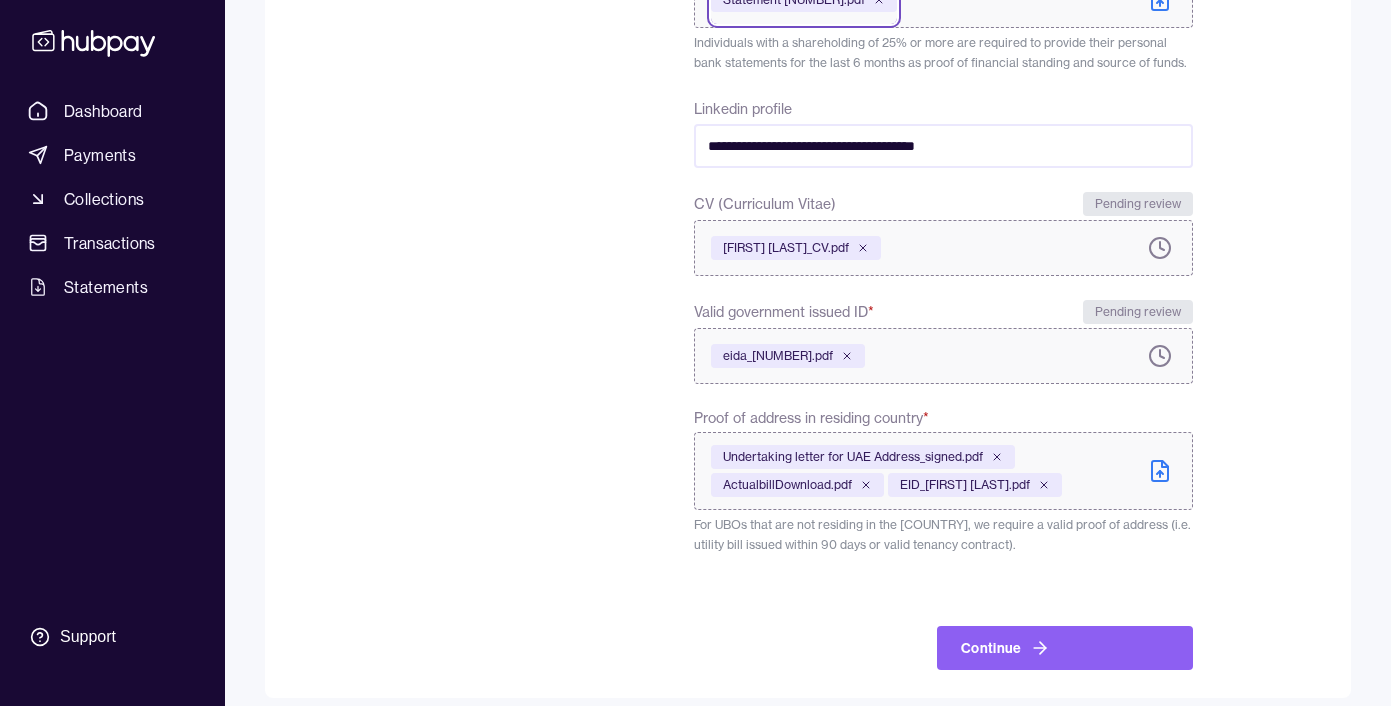scroll, scrollTop: 1001, scrollLeft: 0, axis: vertical 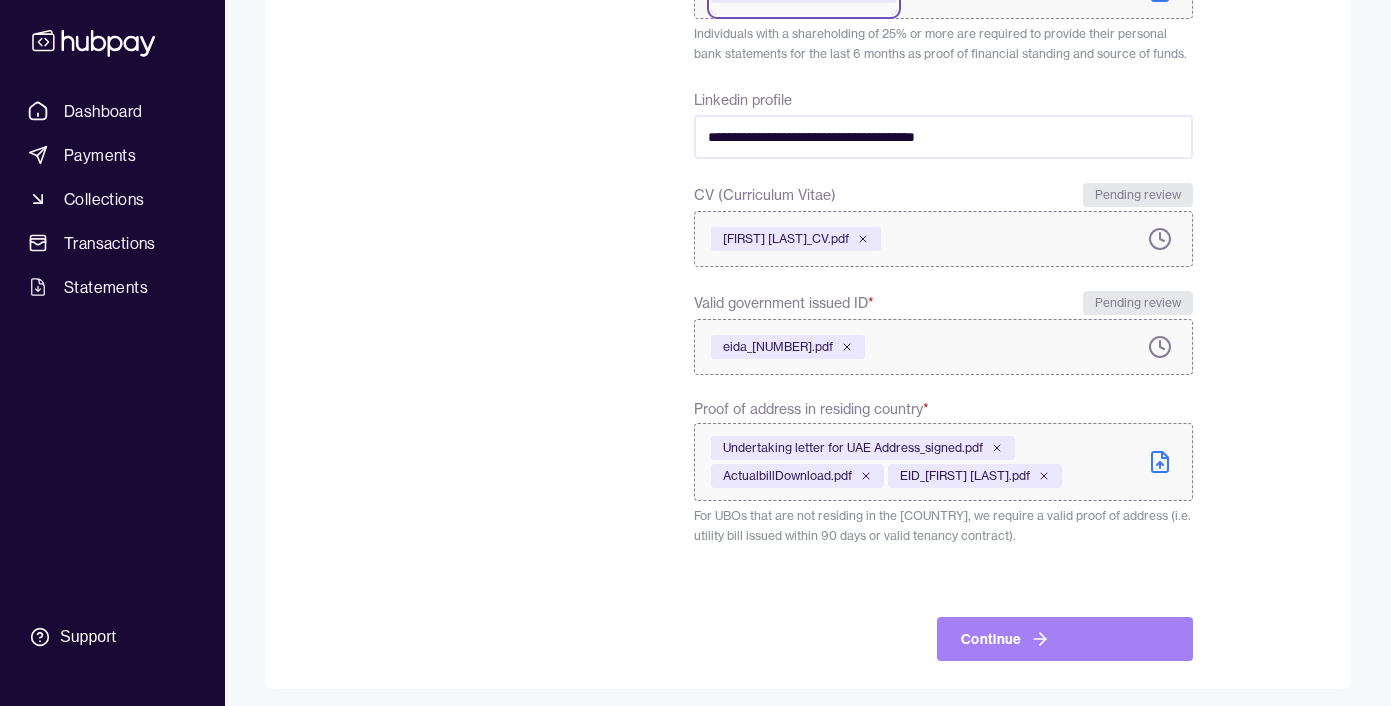 click 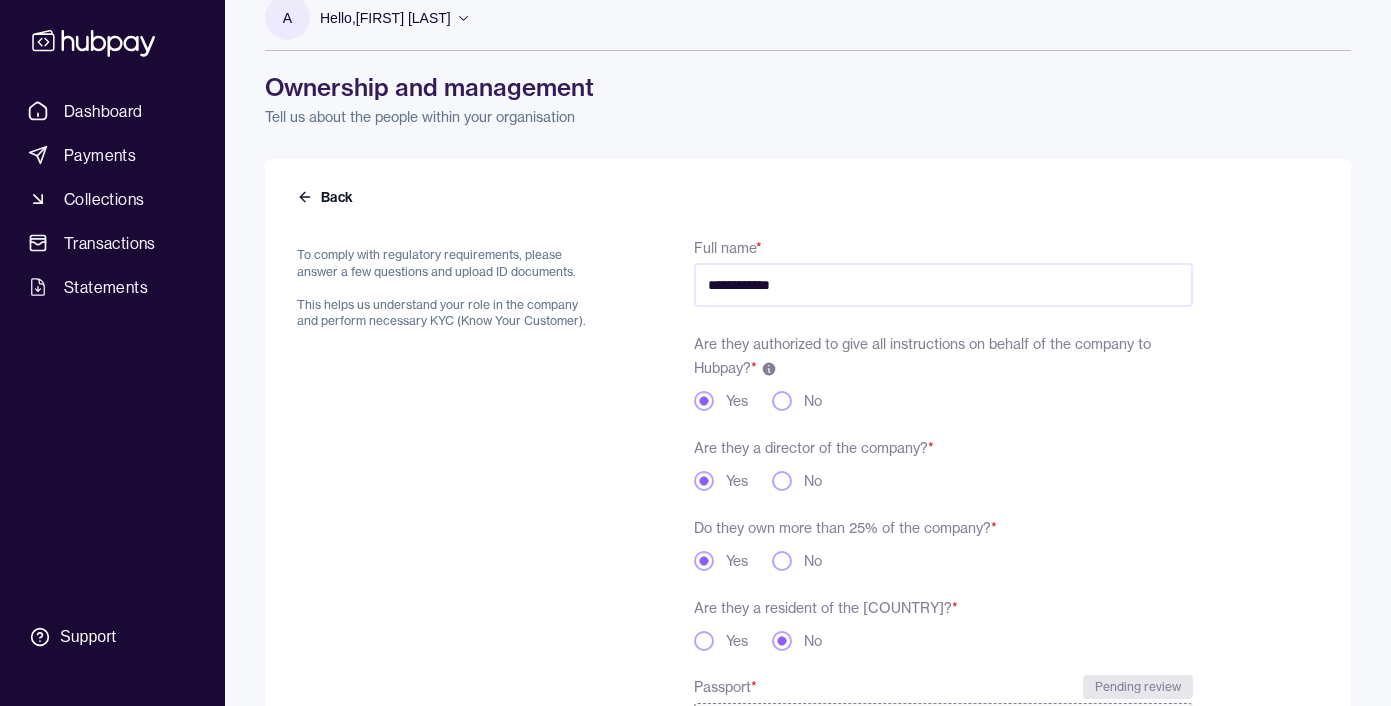 scroll, scrollTop: 0, scrollLeft: 0, axis: both 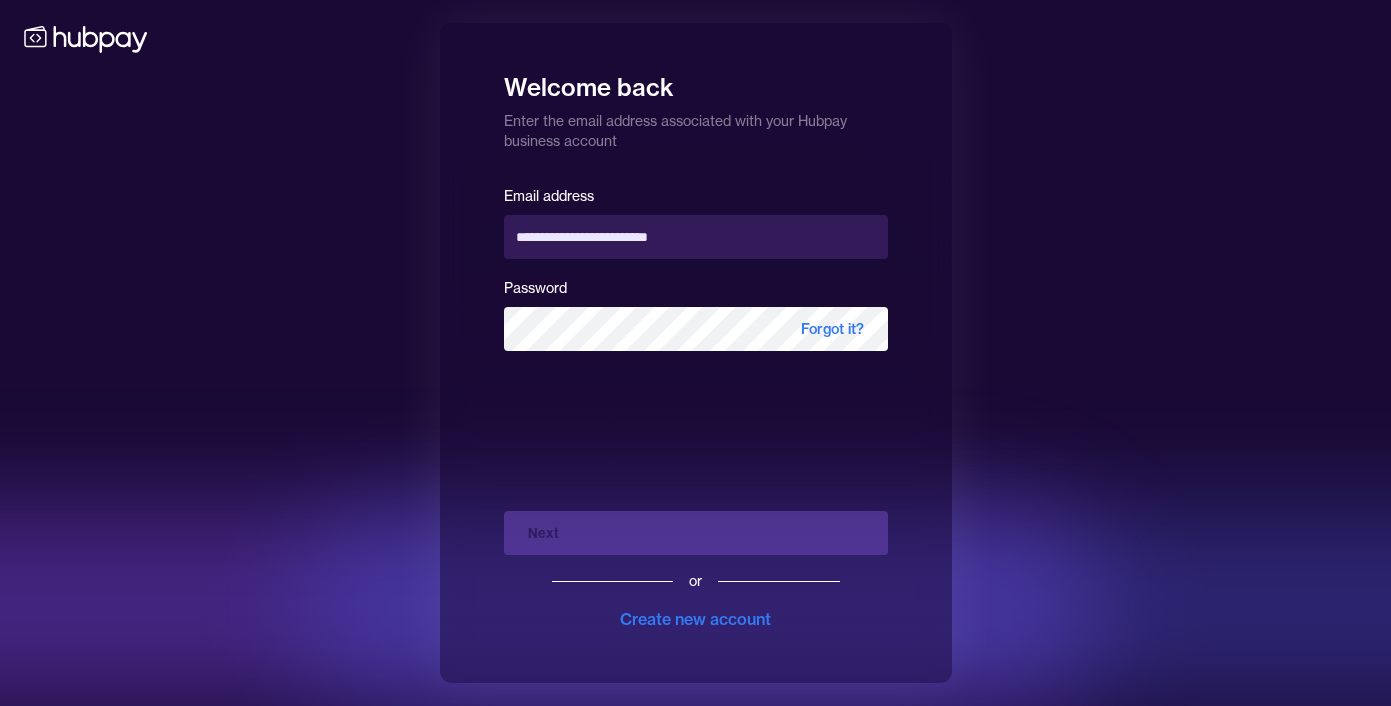 click on "**********" at bounding box center [696, 407] 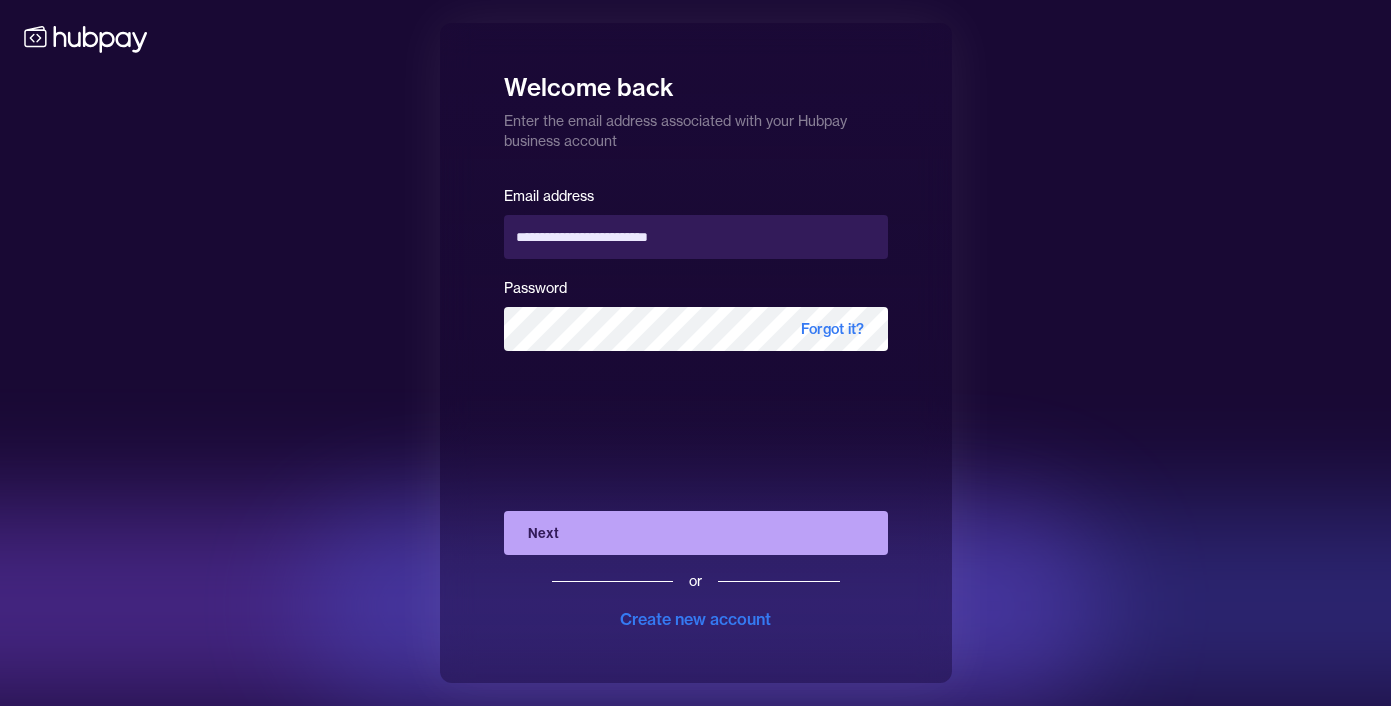click on "Next" at bounding box center (696, 533) 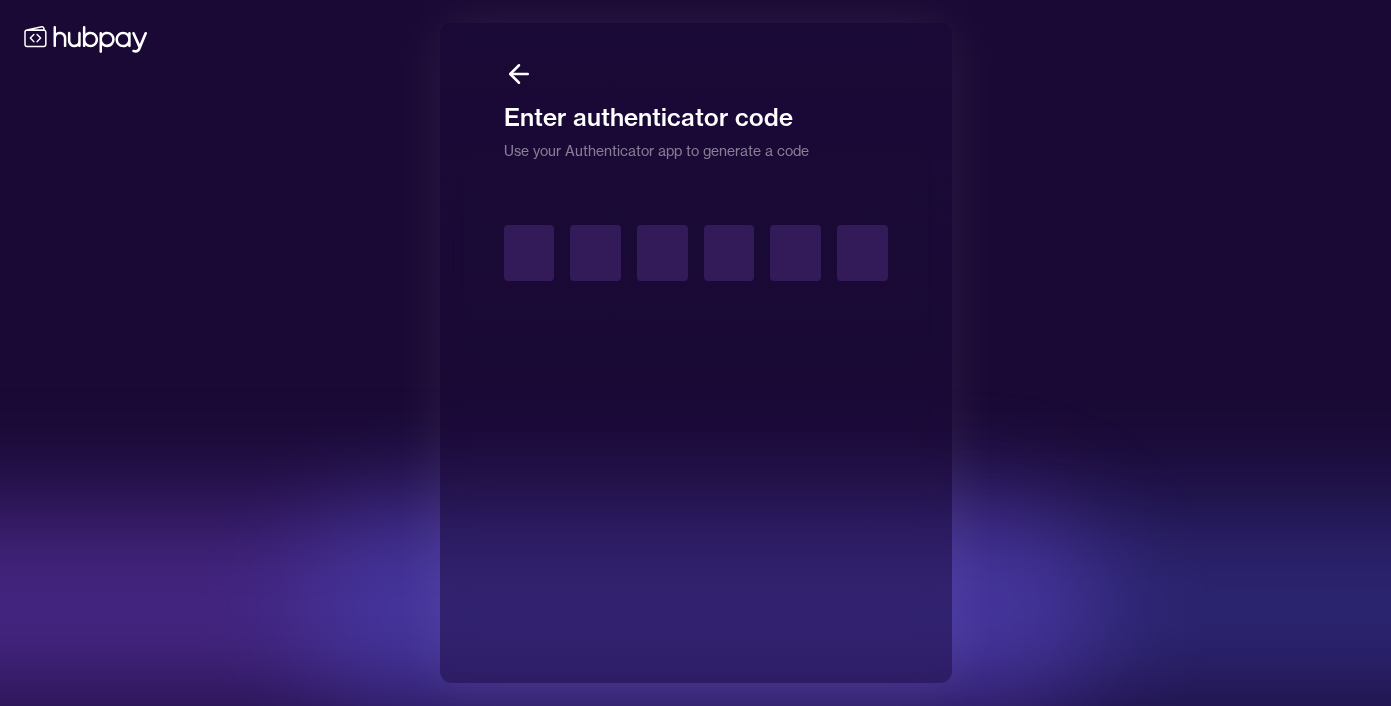 type on "*" 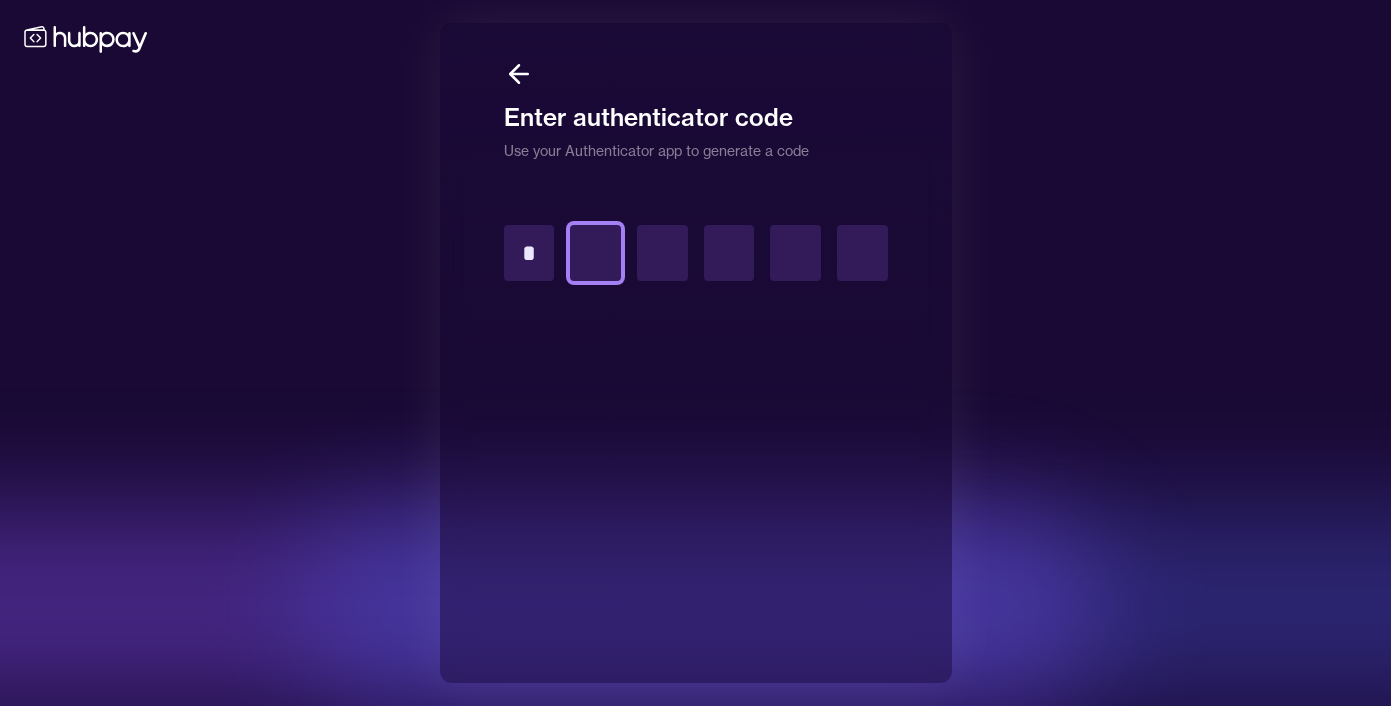 type on "*" 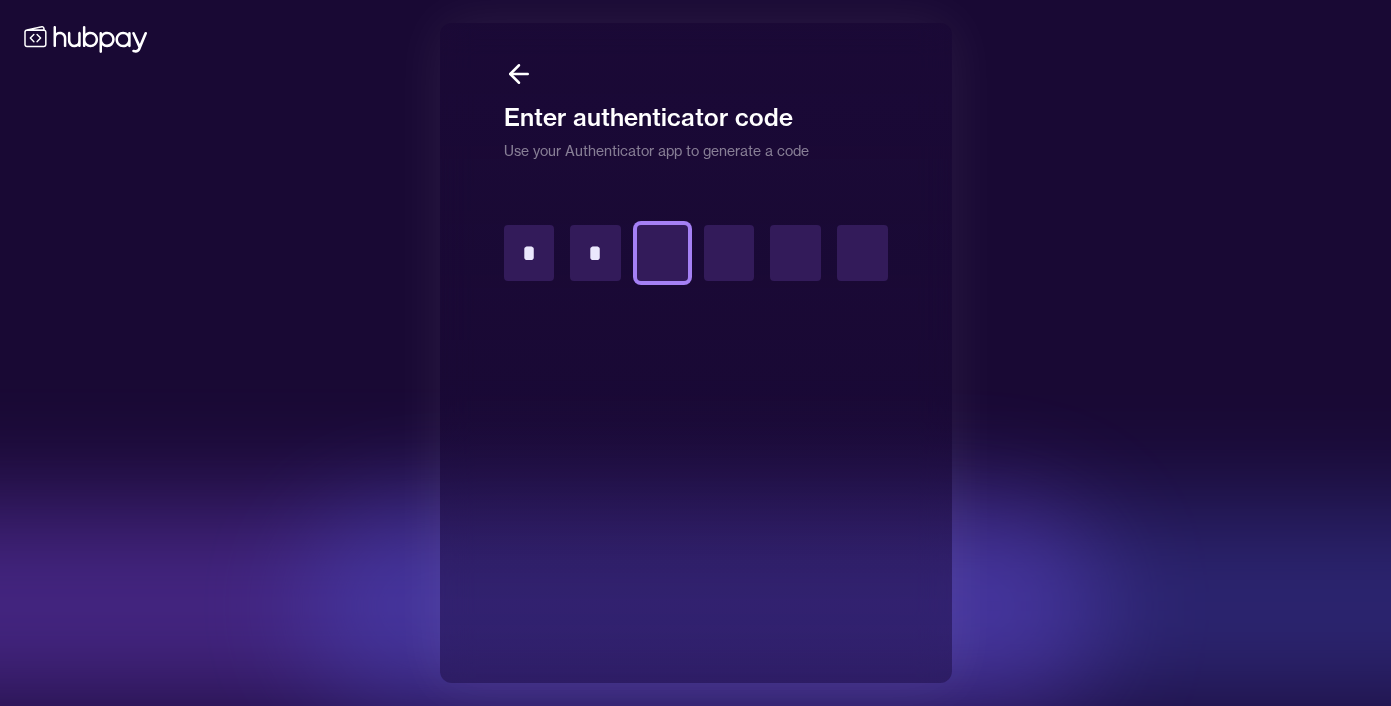 type on "*" 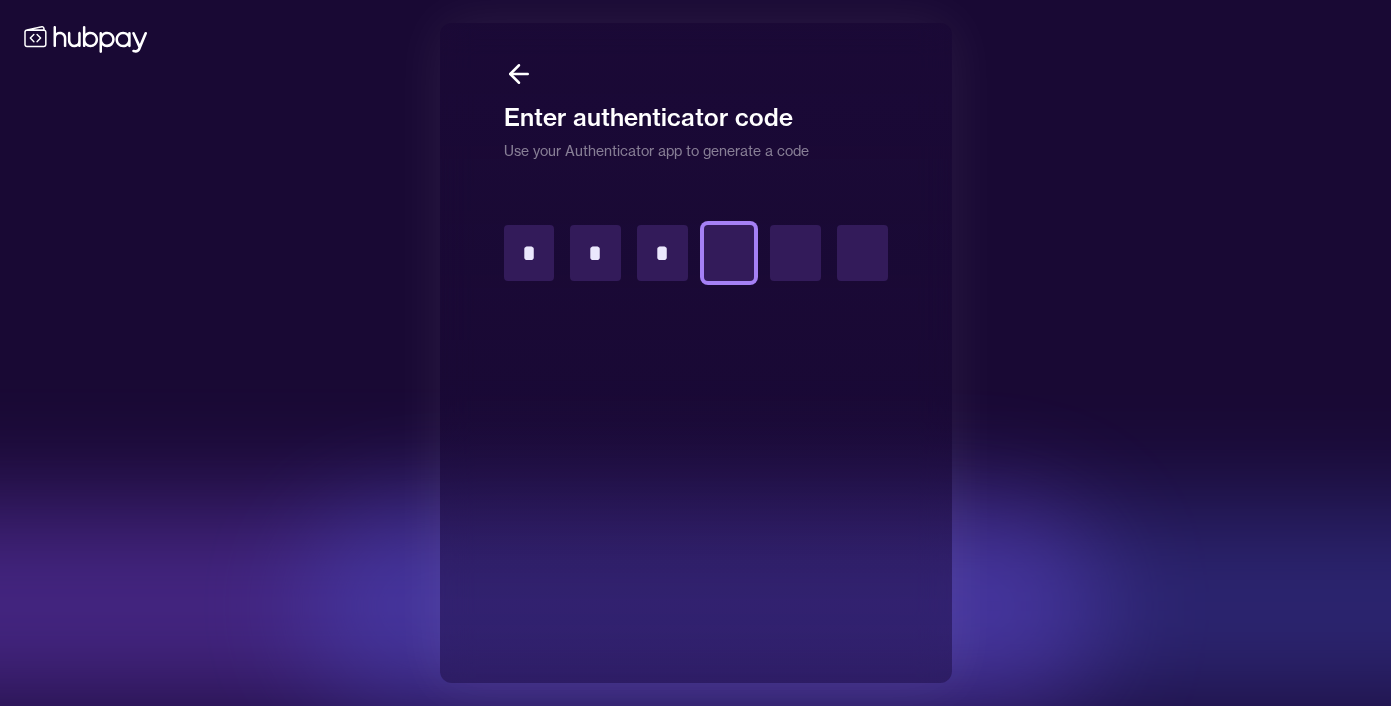 type on "*" 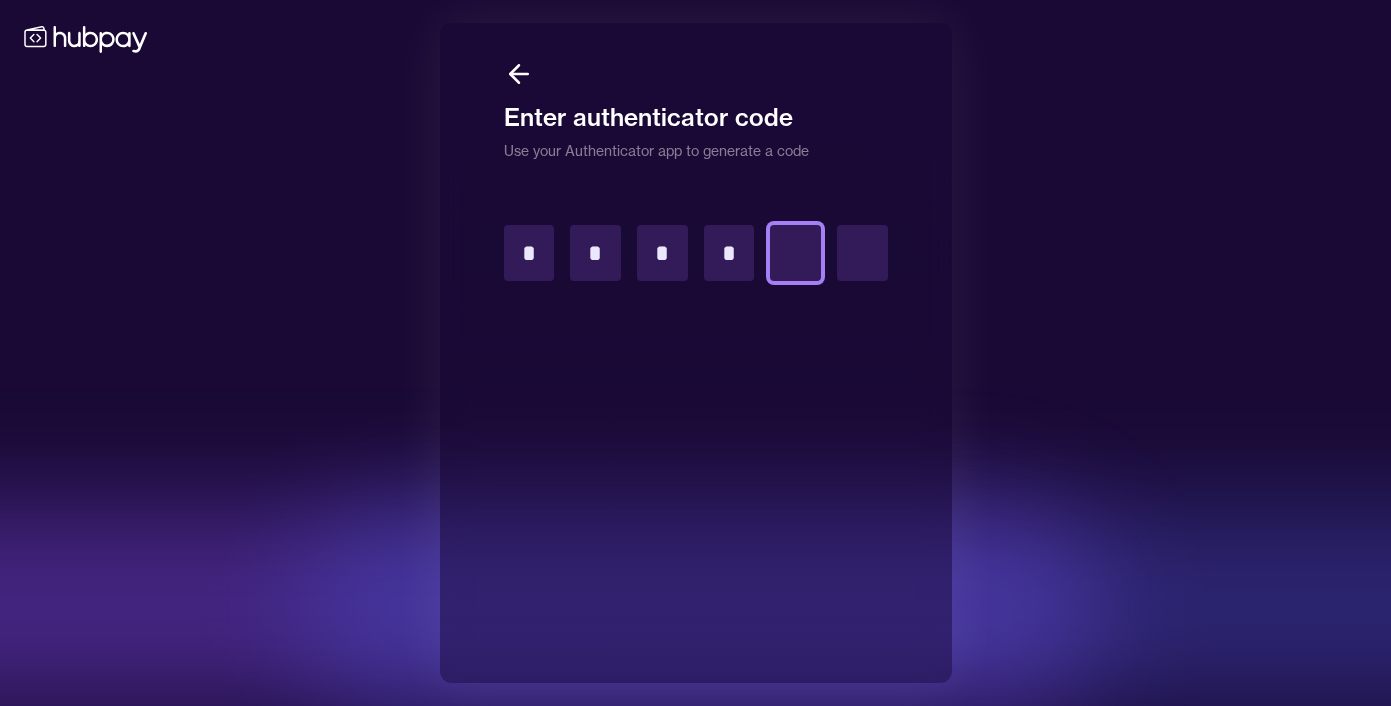 type on "*" 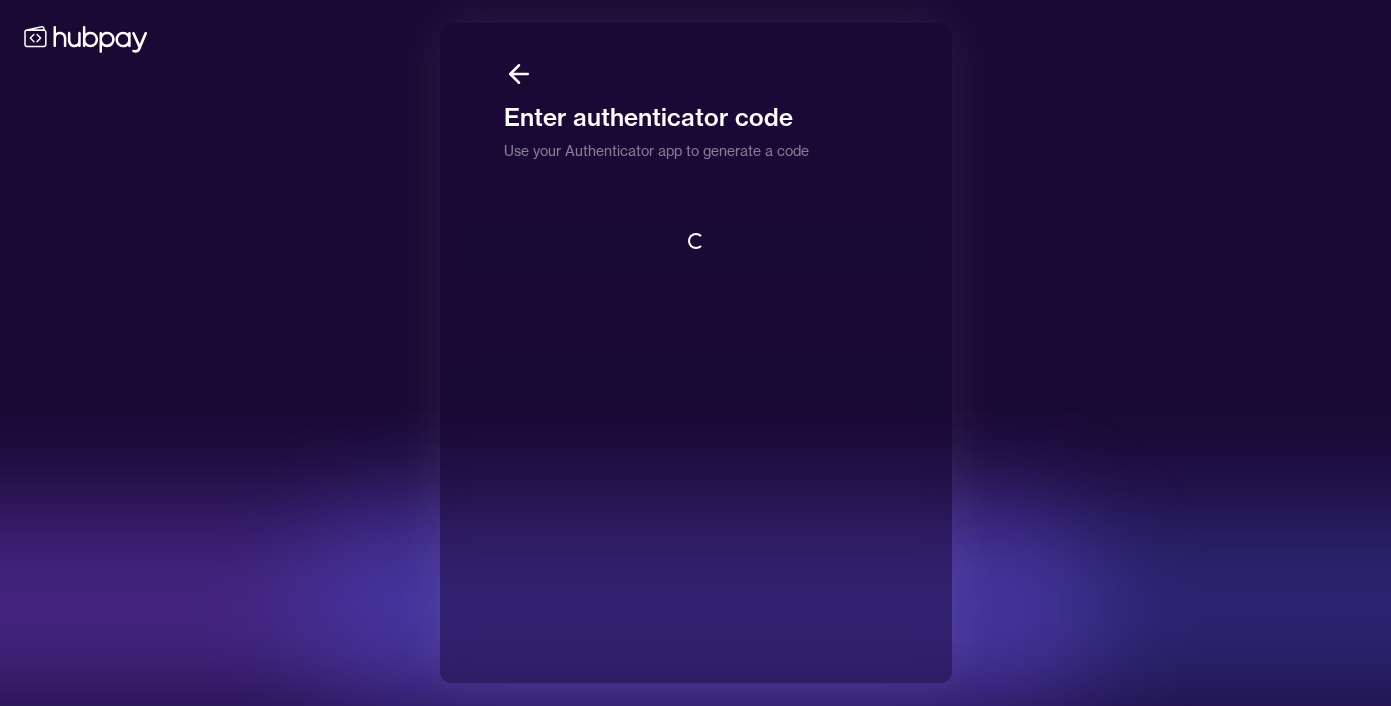 scroll, scrollTop: 2, scrollLeft: 0, axis: vertical 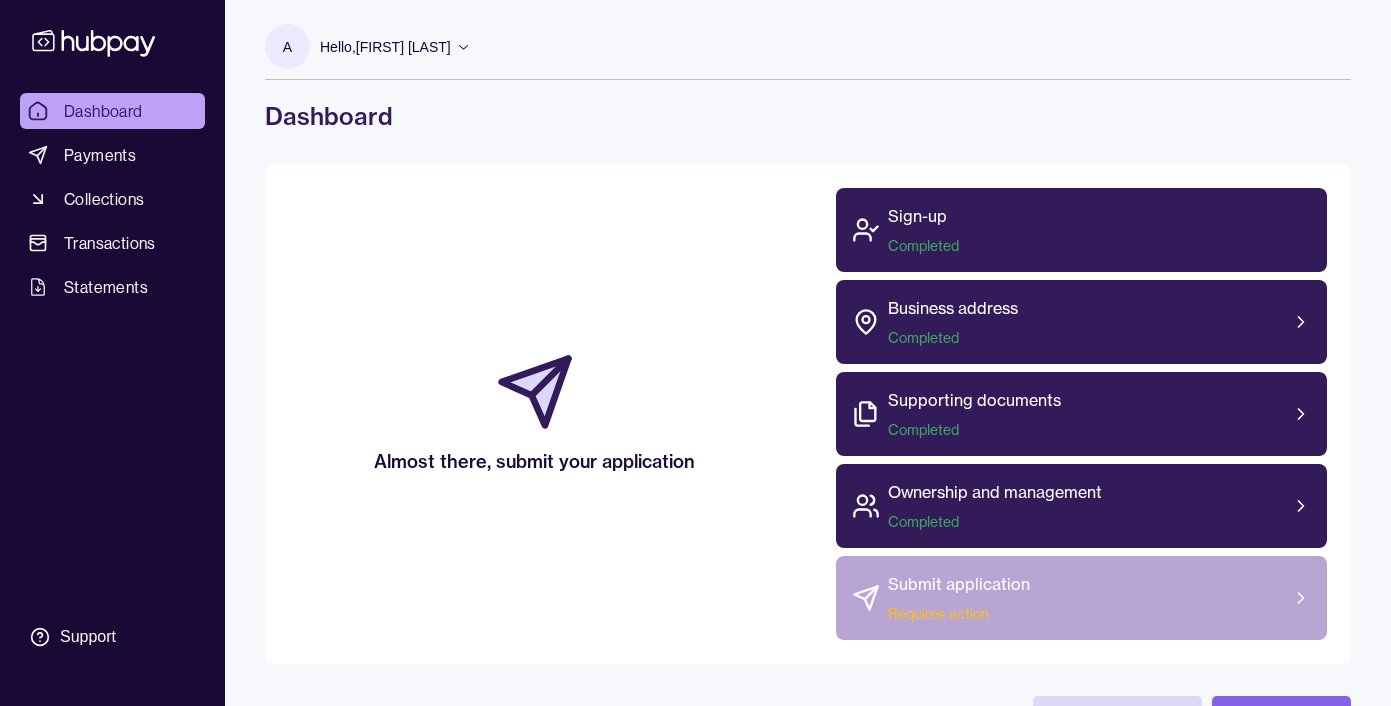 click on "Submit application Requires action" at bounding box center (1081, 598) 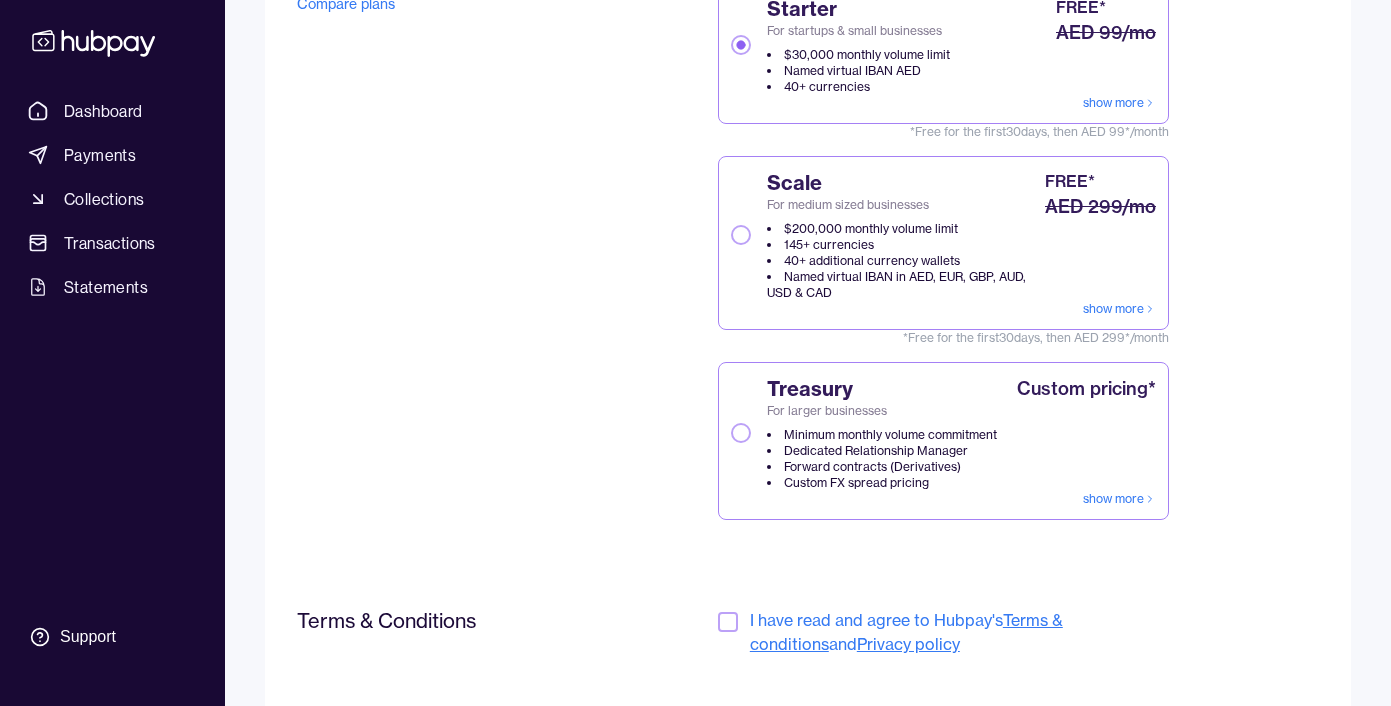 scroll, scrollTop: 0, scrollLeft: 0, axis: both 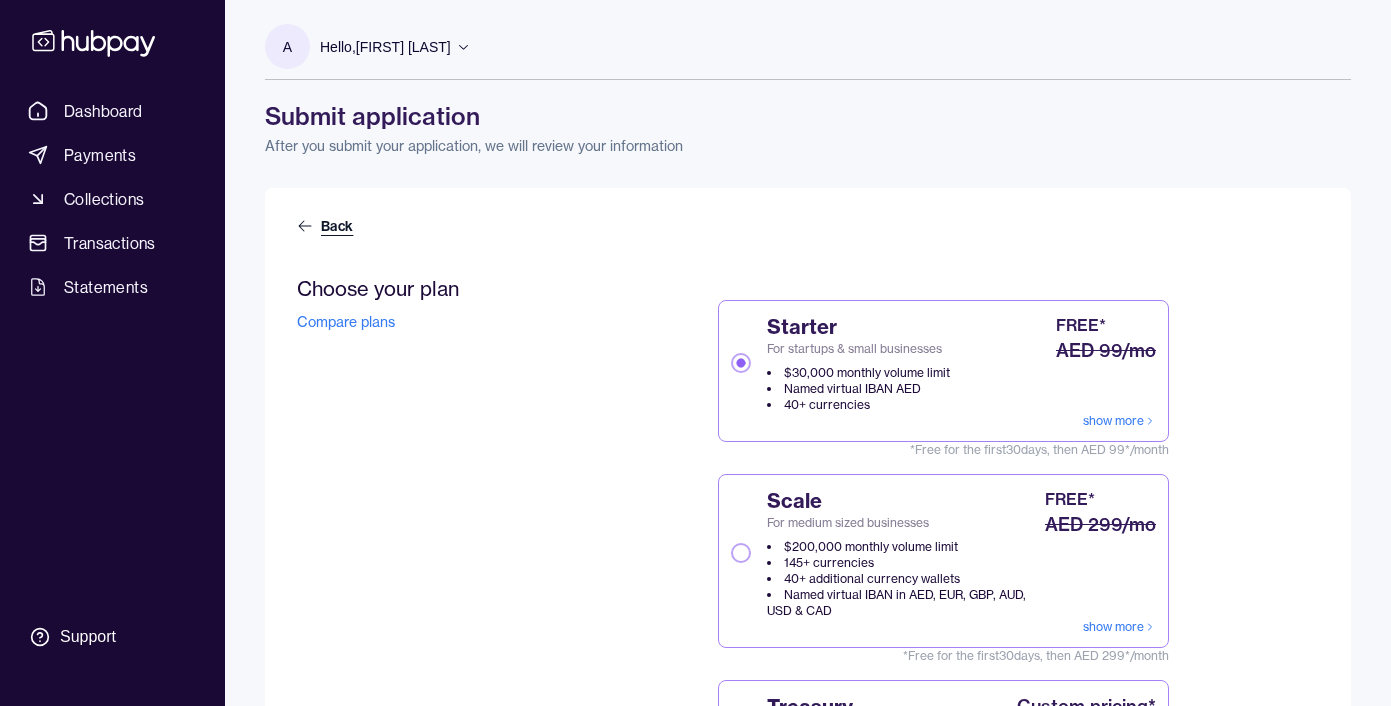 click on "Back" at bounding box center (327, 226) 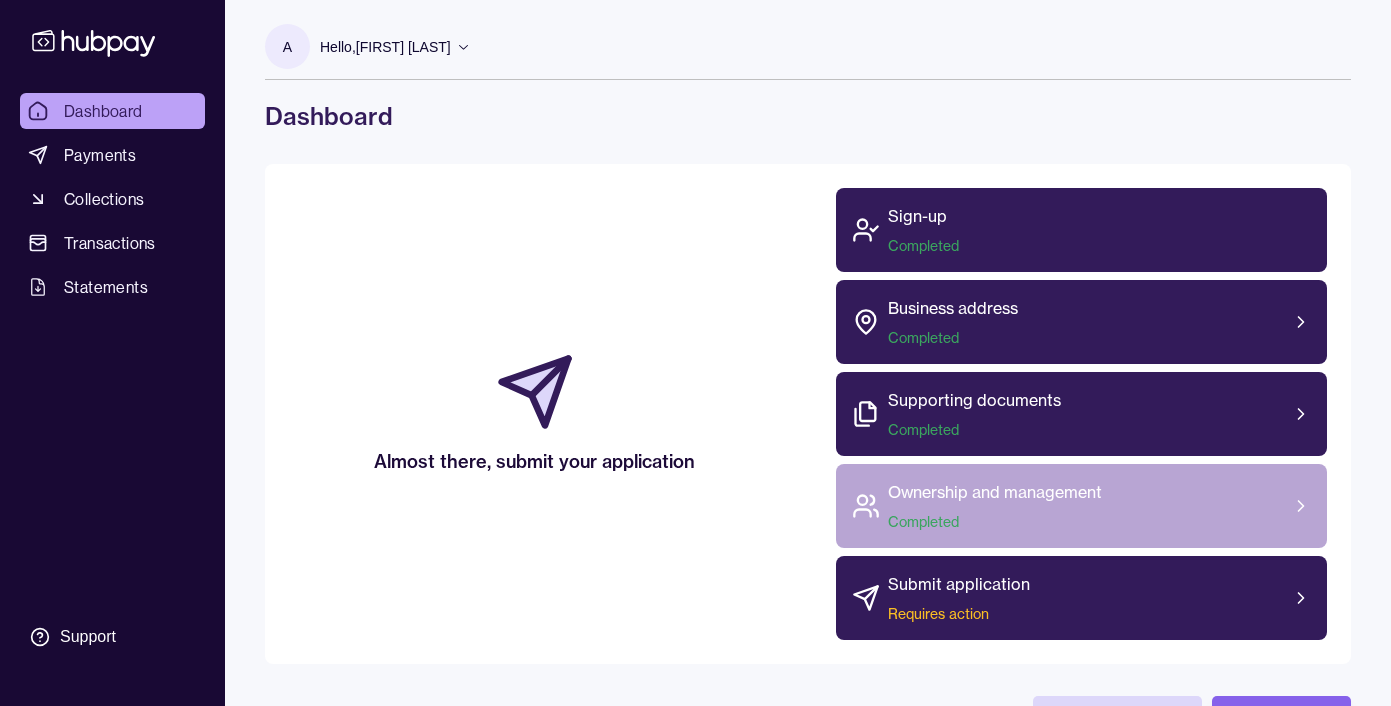 click on "Completed" at bounding box center [995, 522] 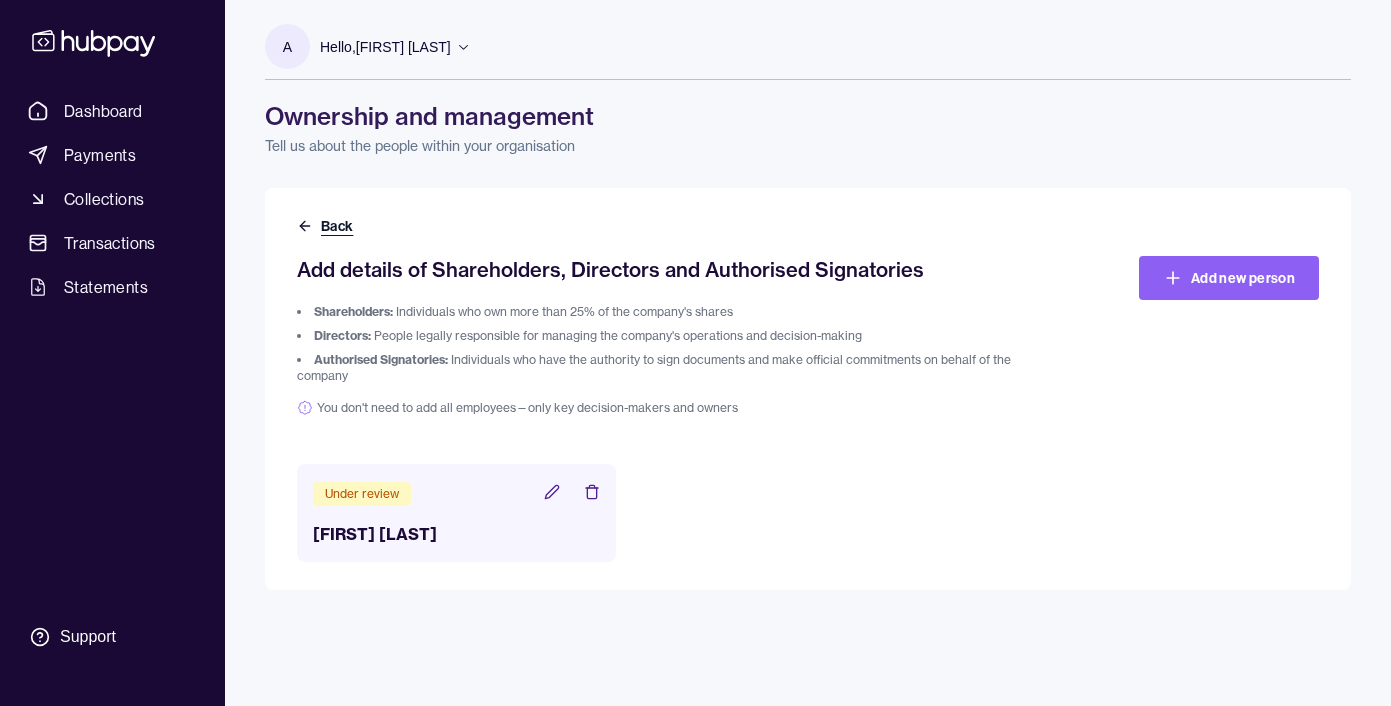 click on "Back" at bounding box center (327, 226) 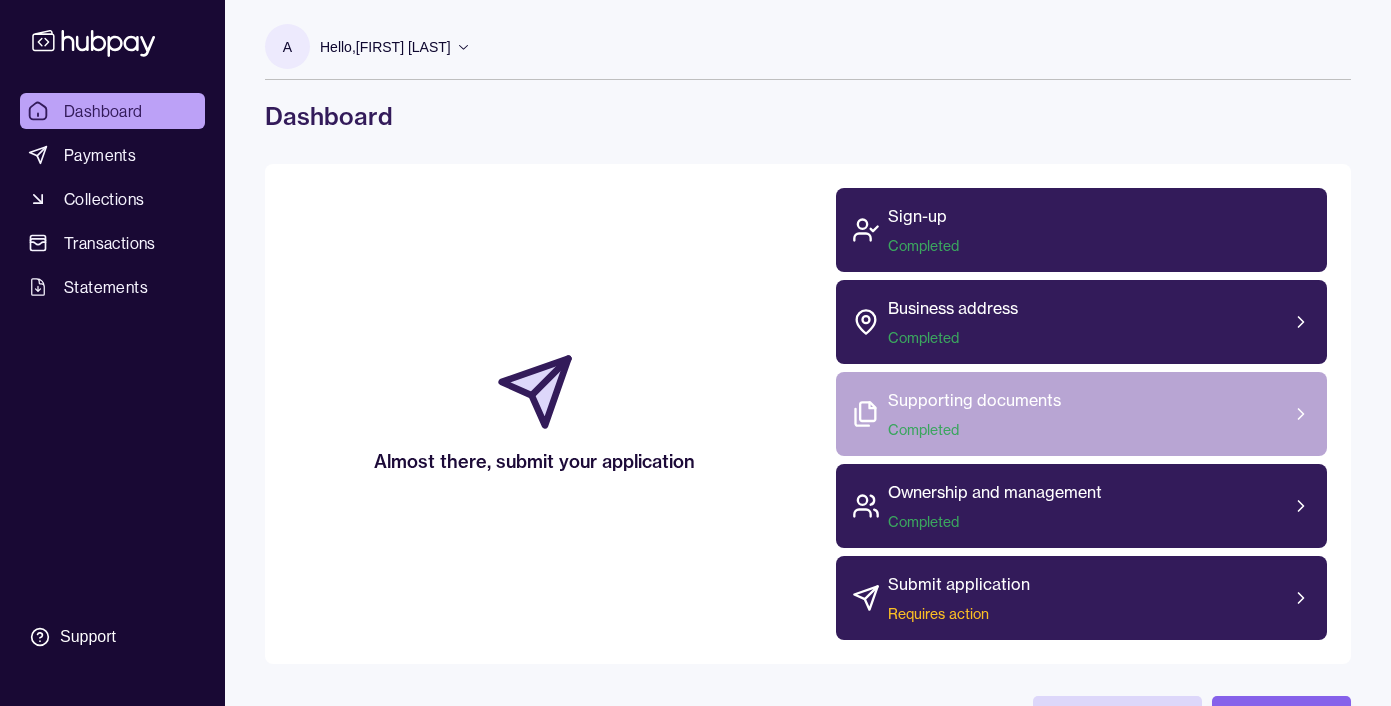 click on "Completed" at bounding box center [974, 430] 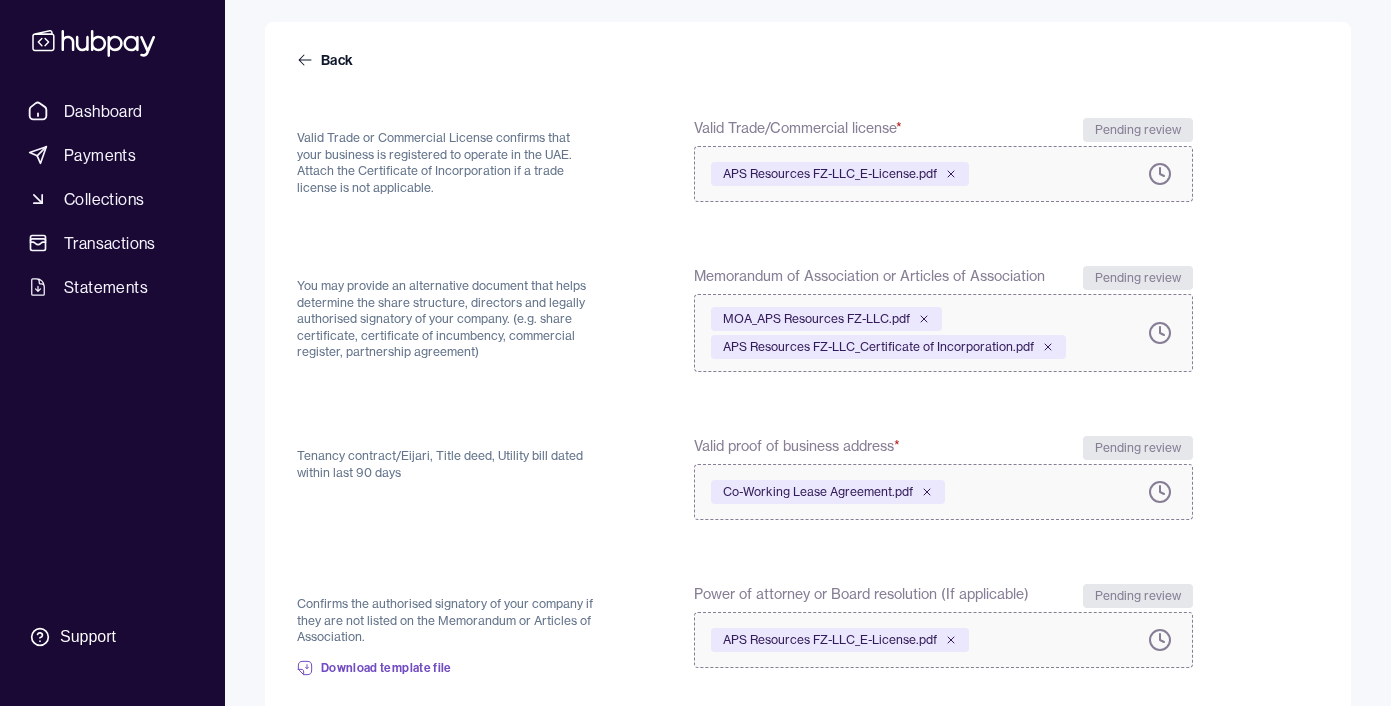 scroll, scrollTop: 0, scrollLeft: 0, axis: both 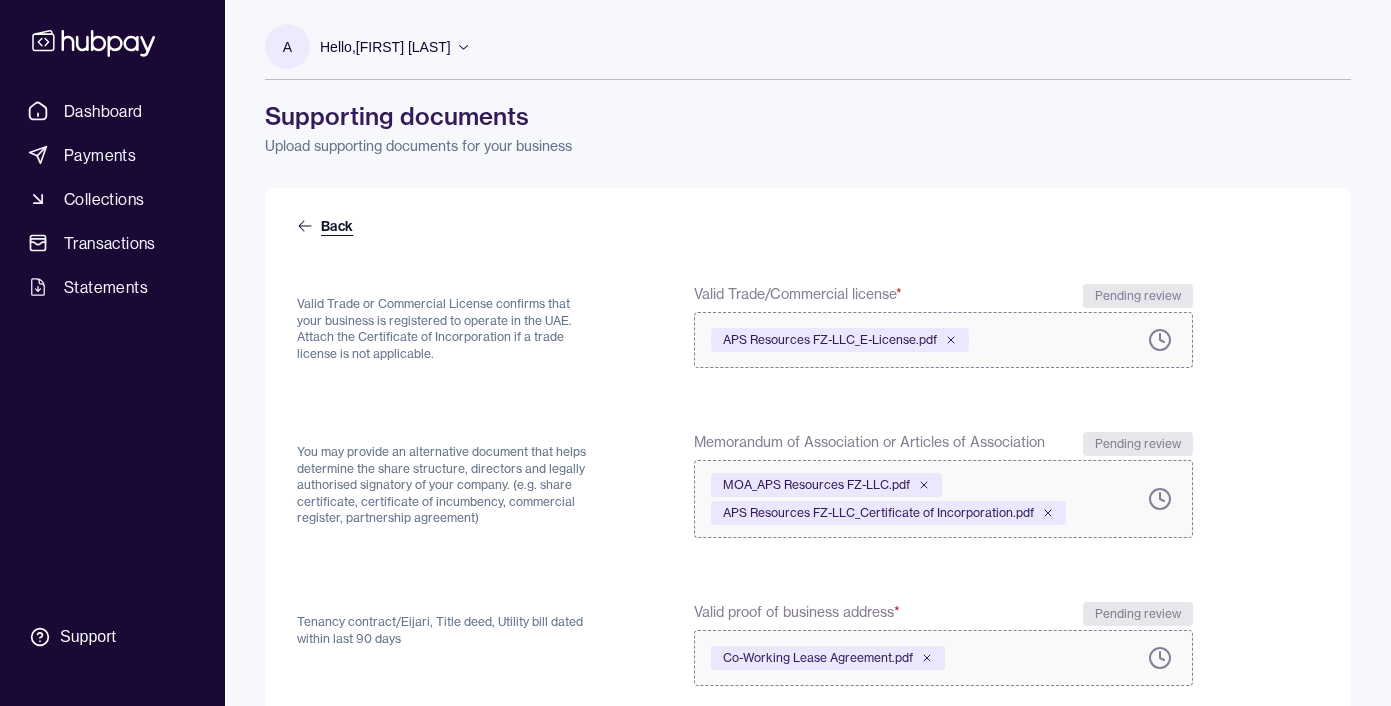 click on "Back" at bounding box center (327, 226) 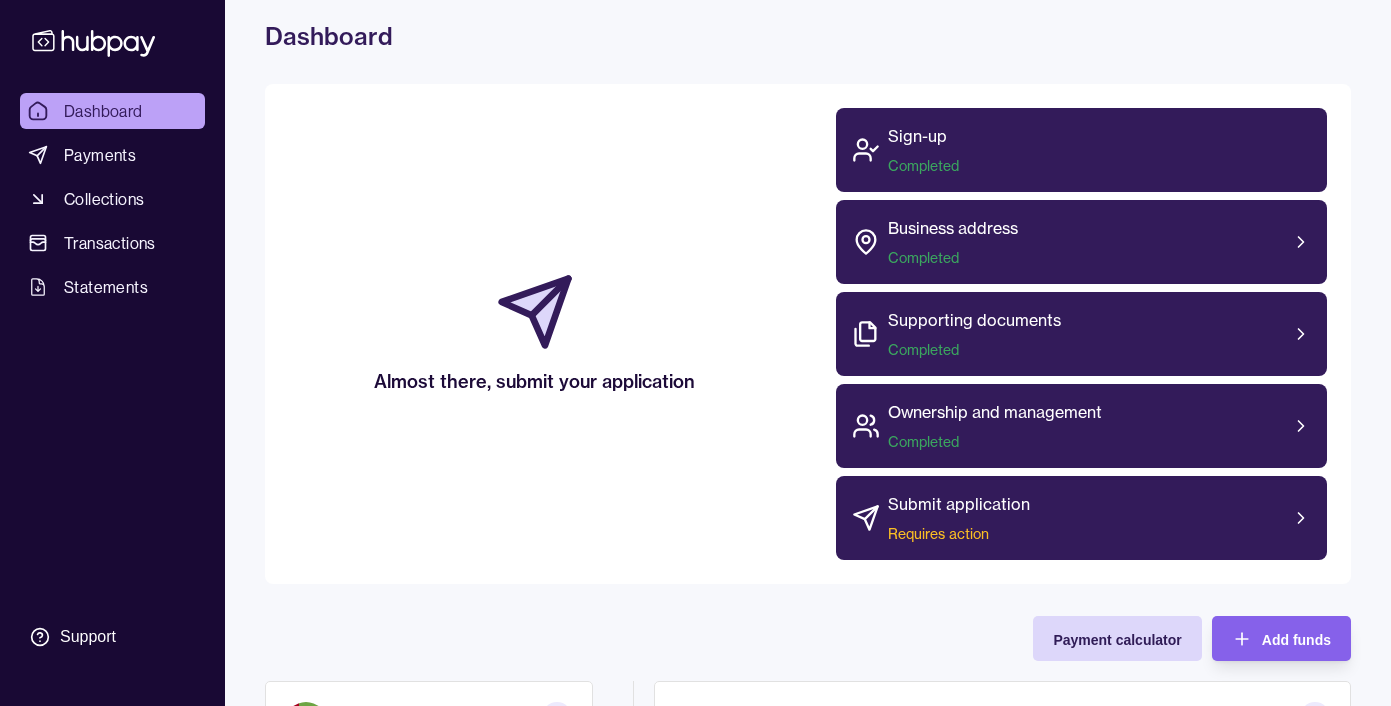 scroll, scrollTop: 161, scrollLeft: 0, axis: vertical 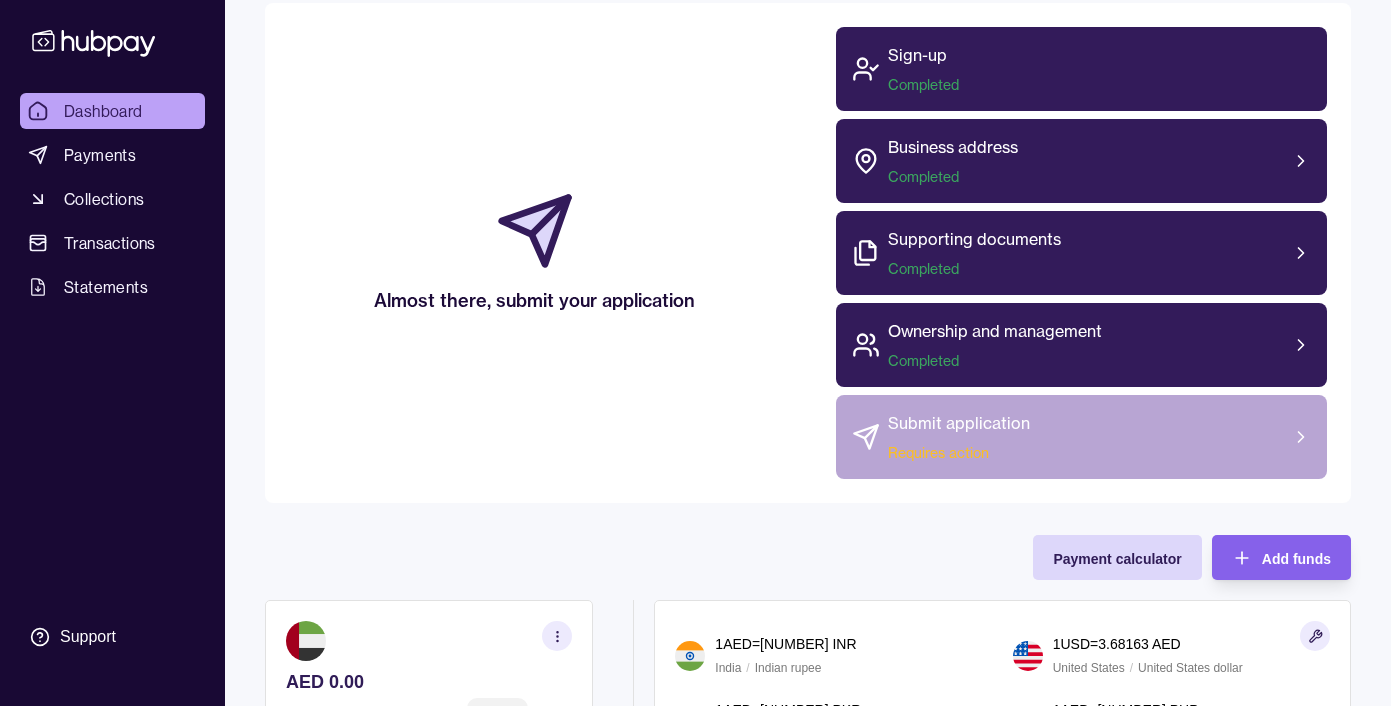 click on "Requires action" at bounding box center (959, 453) 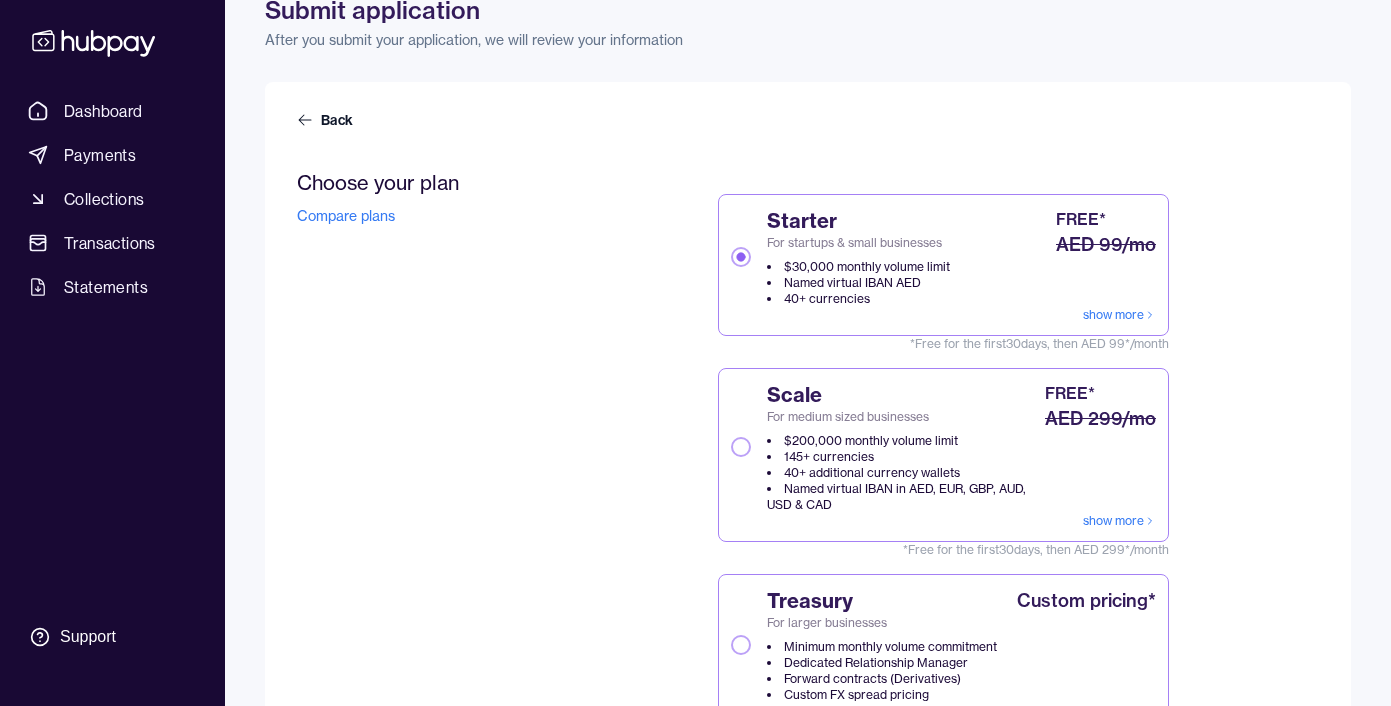 scroll, scrollTop: 0, scrollLeft: 0, axis: both 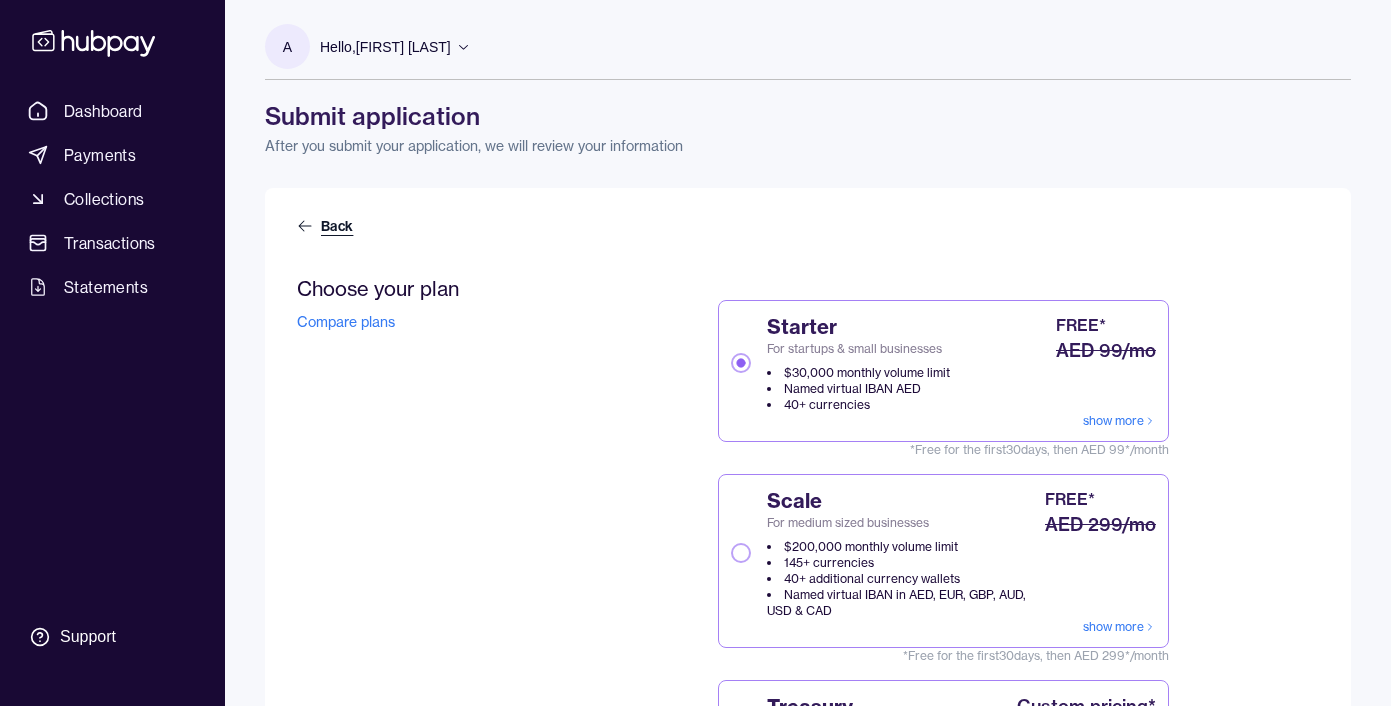 click on "Back" at bounding box center (327, 226) 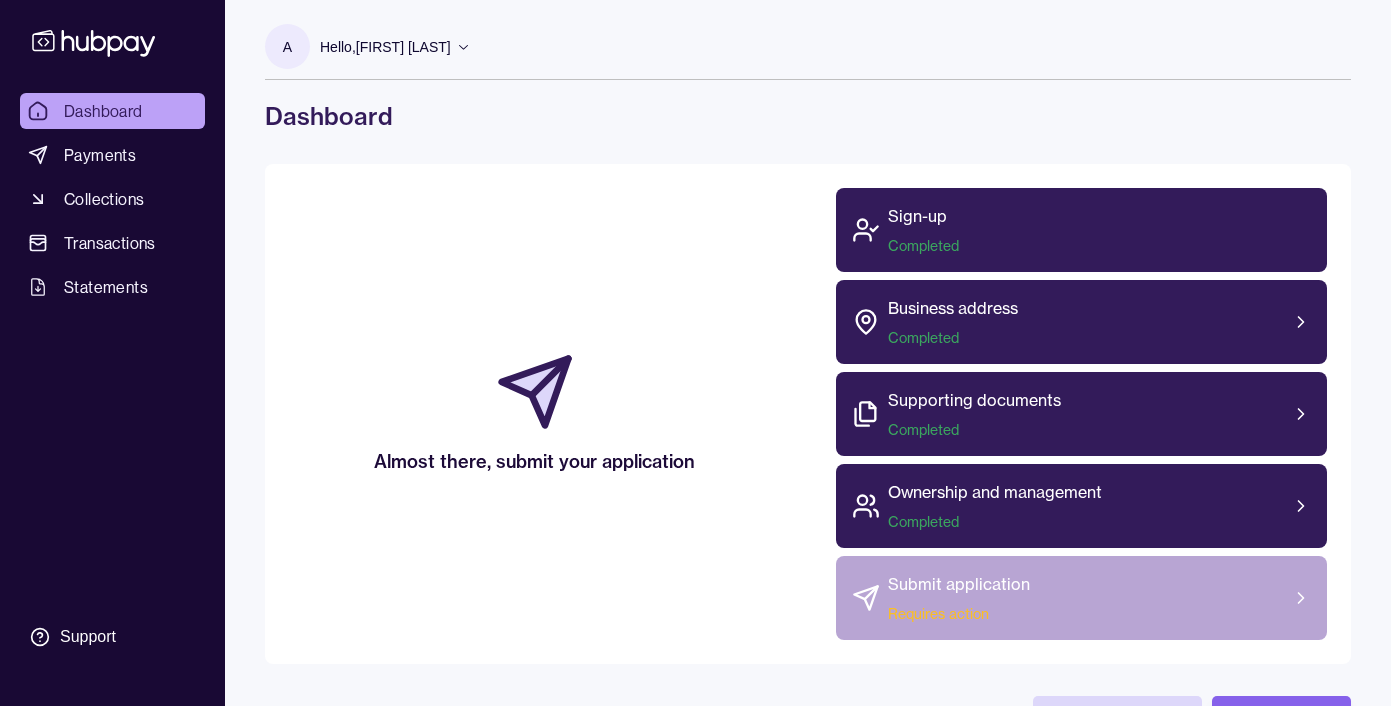 click on "Submit application" at bounding box center [959, 584] 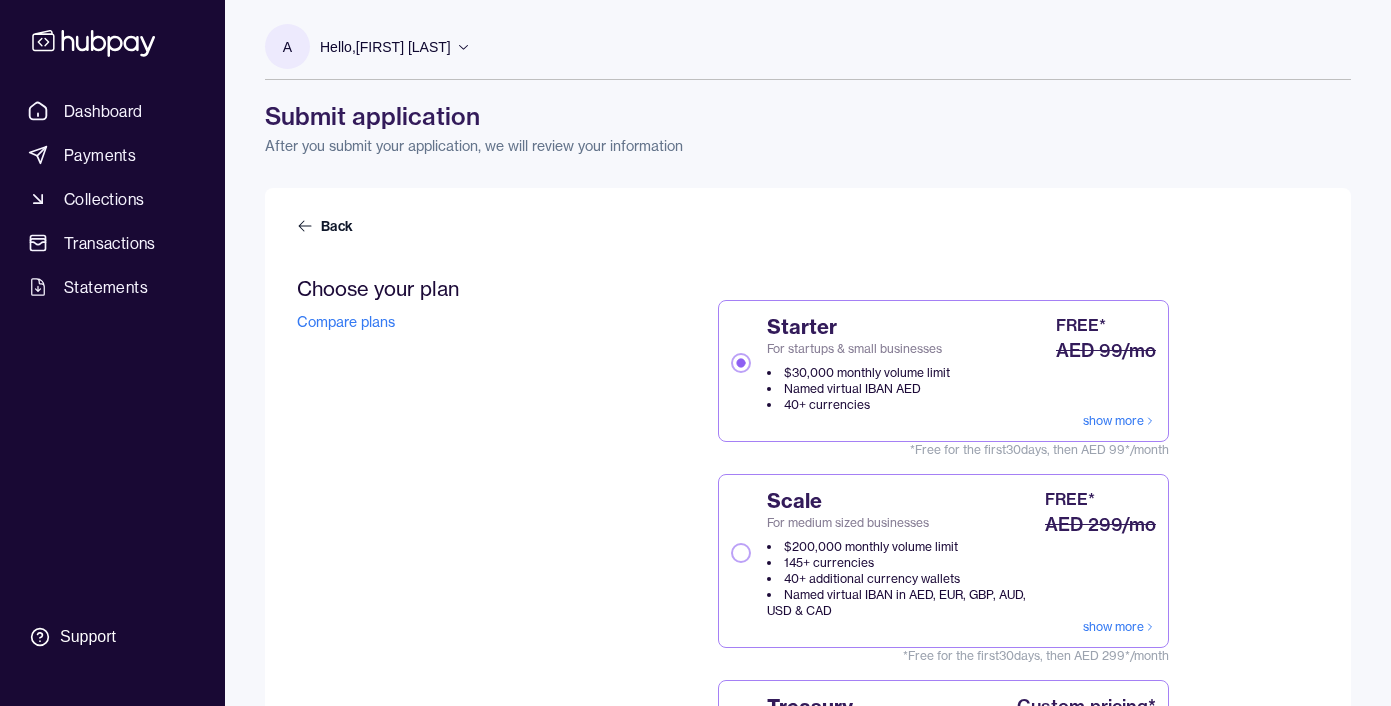 click on "show more" at bounding box center [1119, 421] 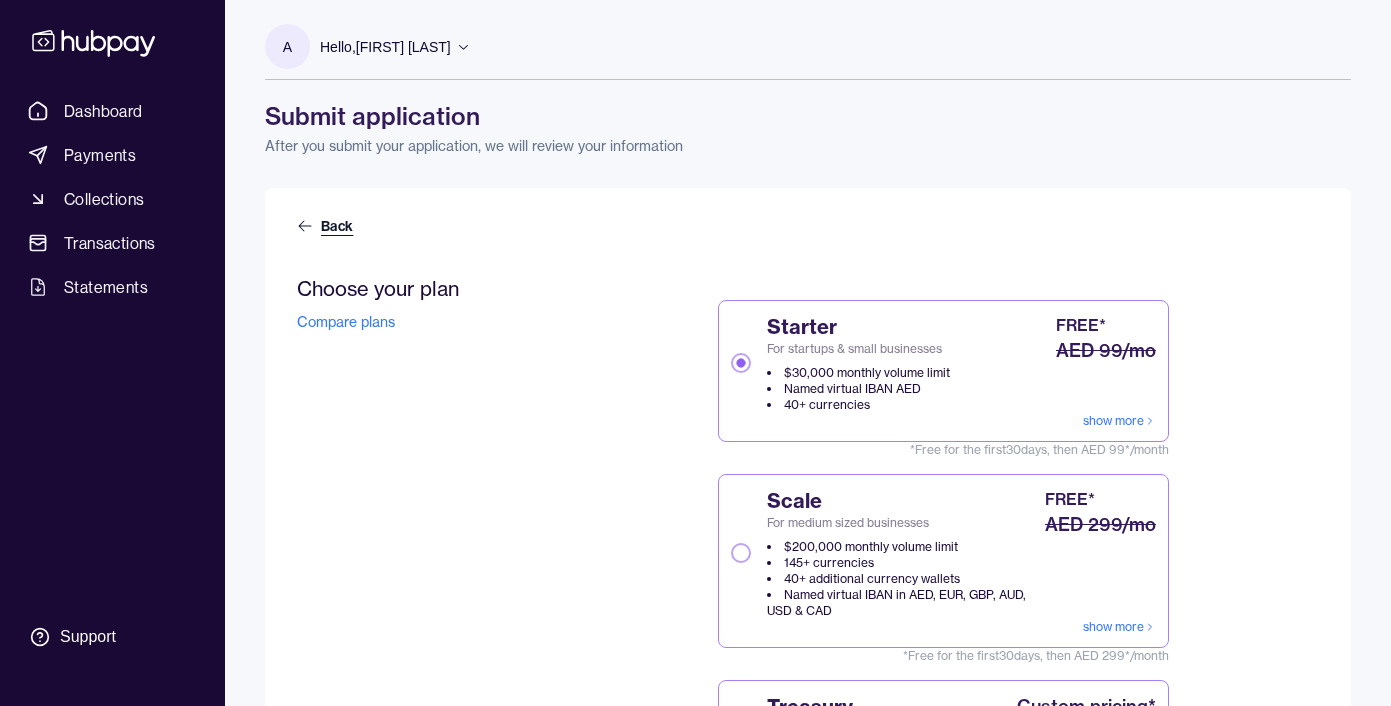 click on "Back" at bounding box center [327, 226] 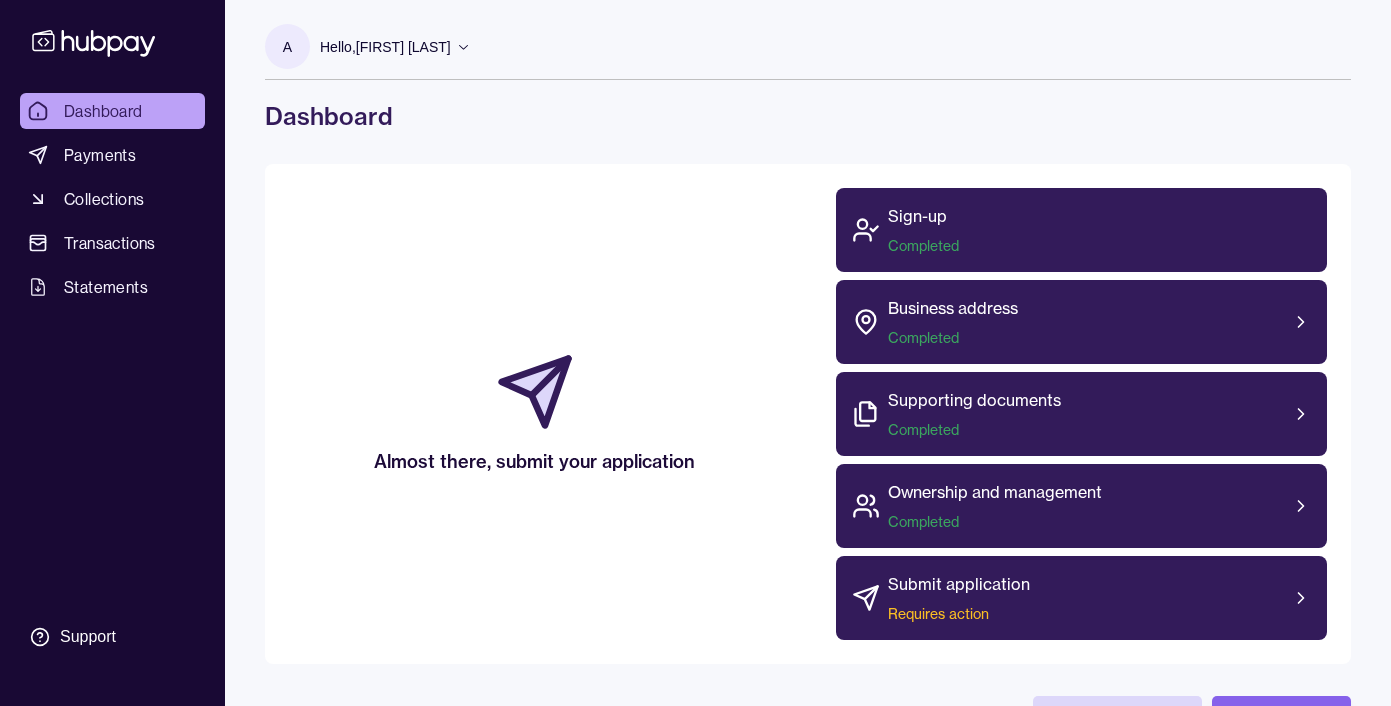 click on "Sign-up Completed" at bounding box center [1081, 230] 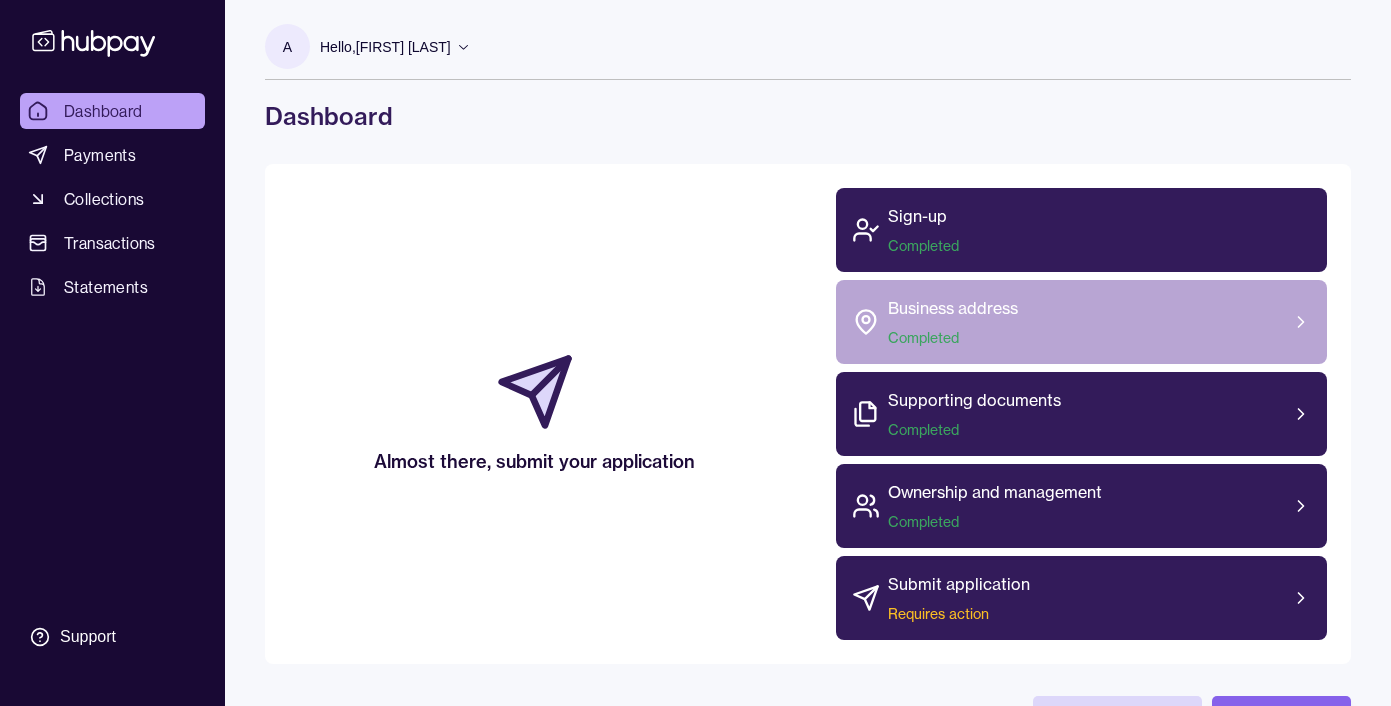 click on "Business address" at bounding box center (953, 308) 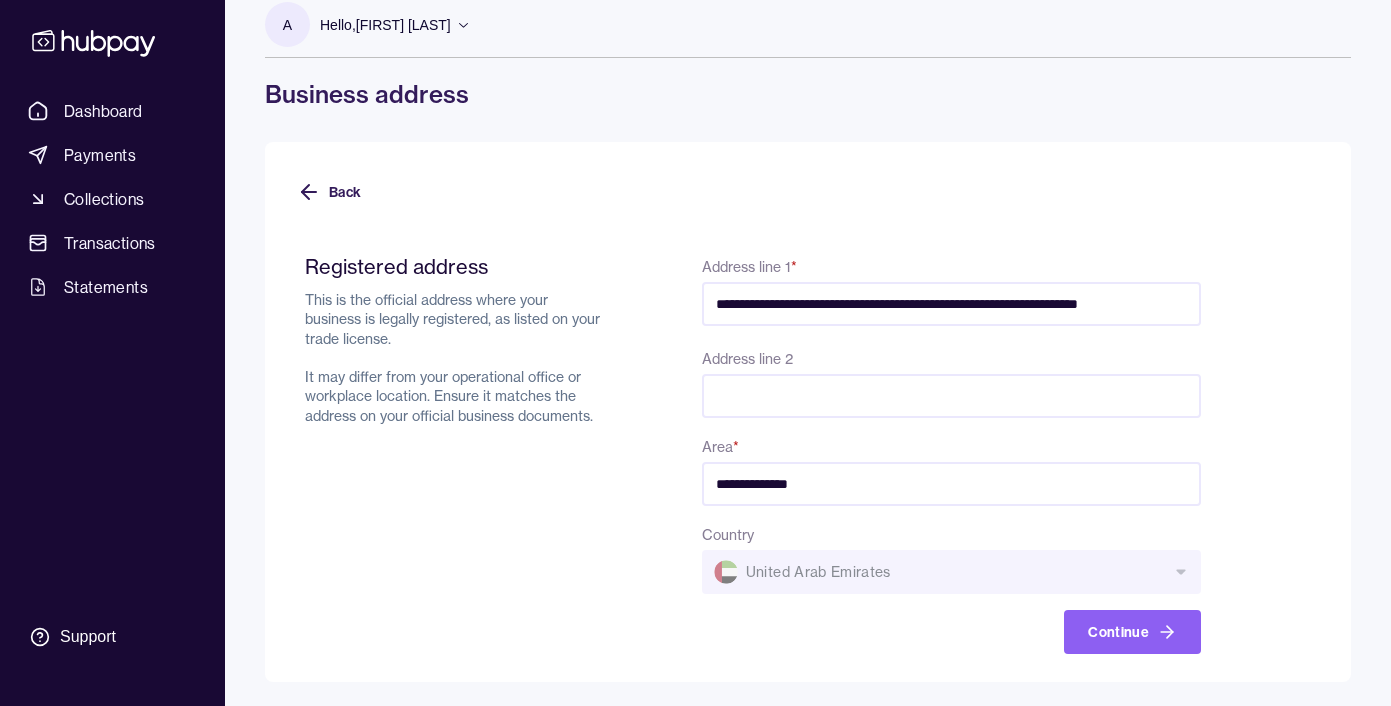 scroll, scrollTop: 0, scrollLeft: 0, axis: both 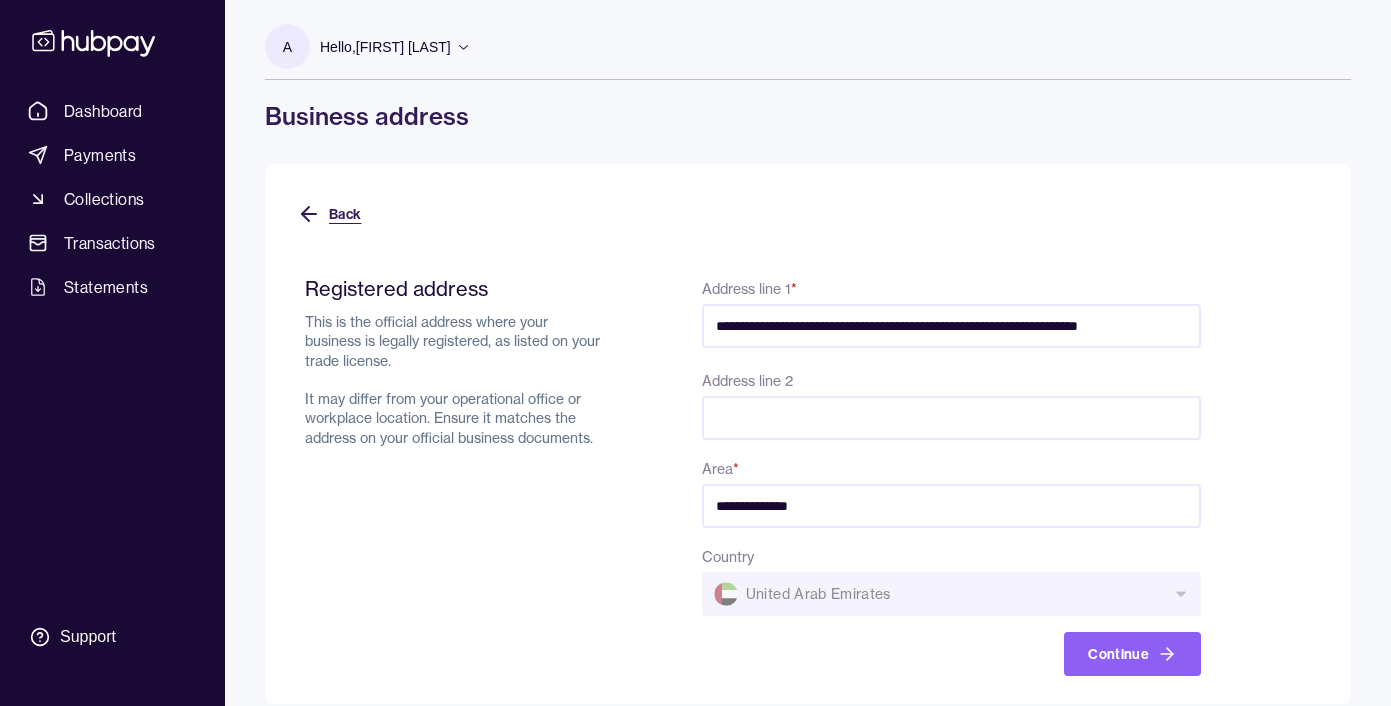 click 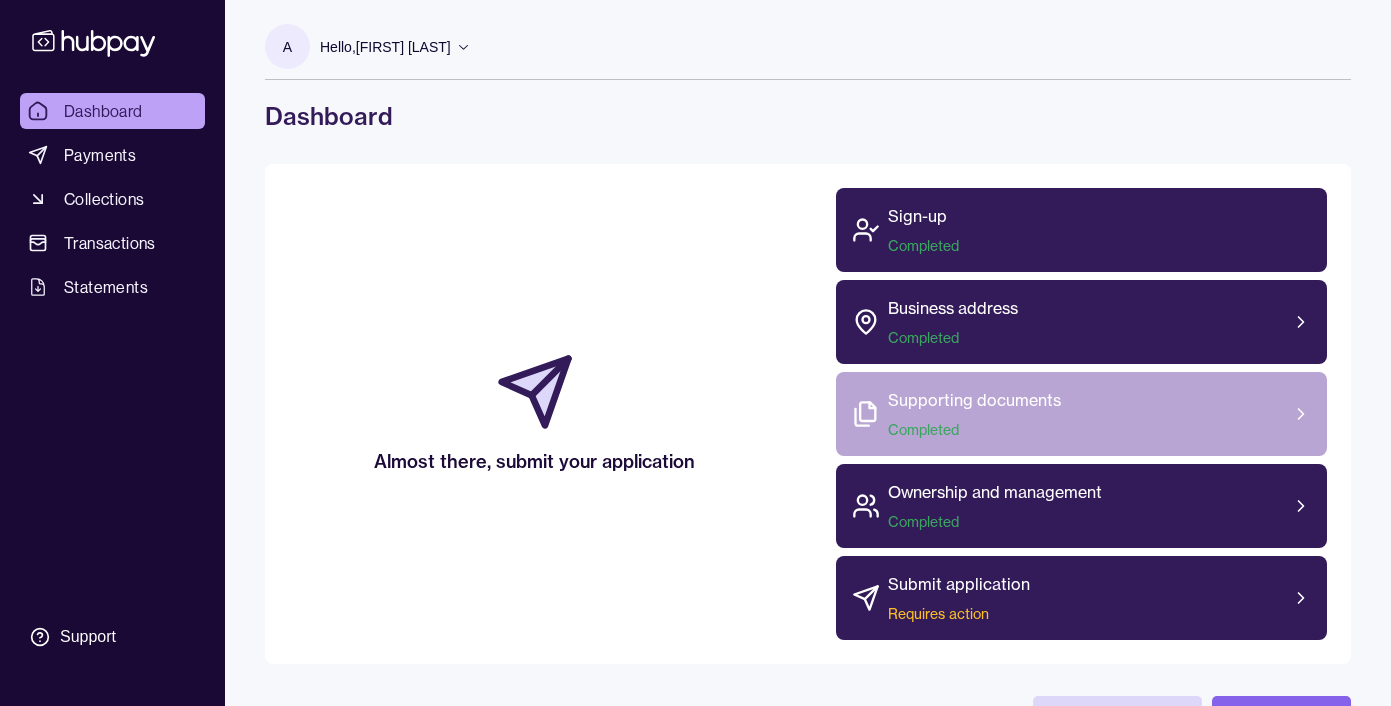 click on "Supporting documents" at bounding box center [974, 400] 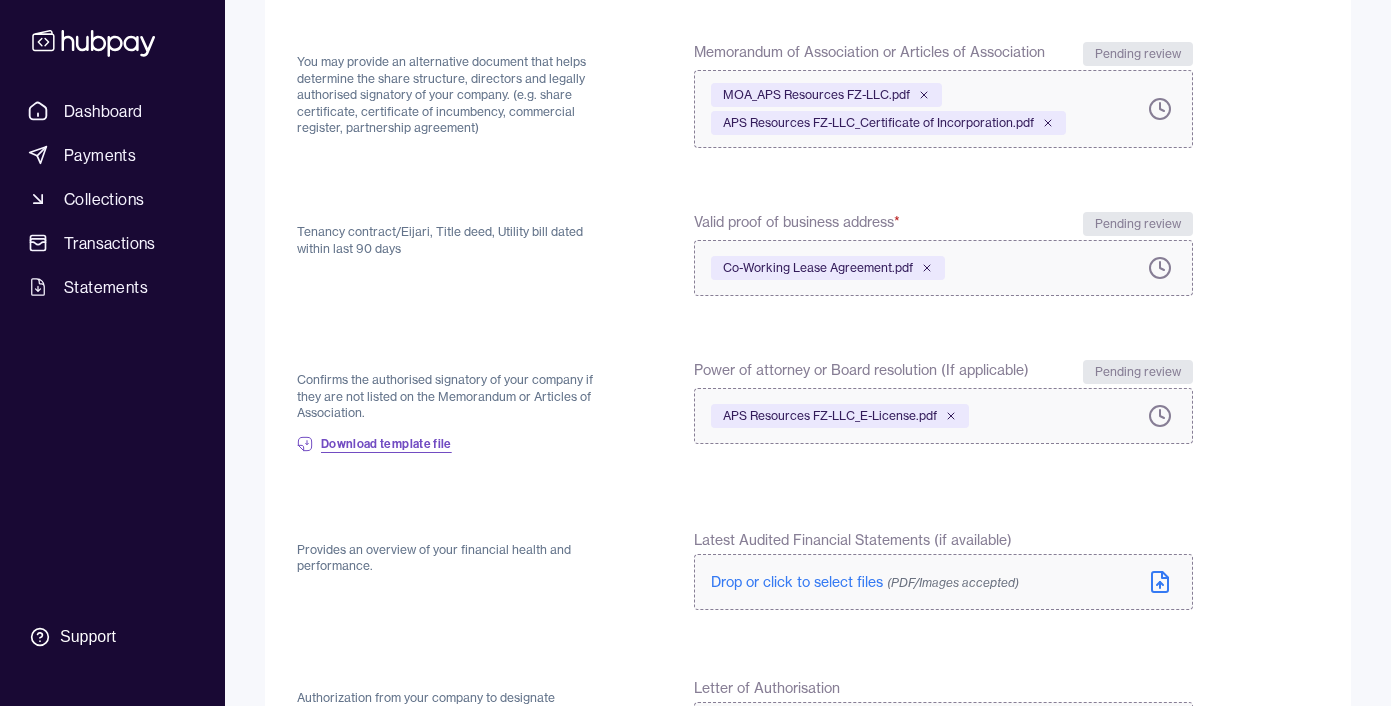 scroll, scrollTop: 0, scrollLeft: 0, axis: both 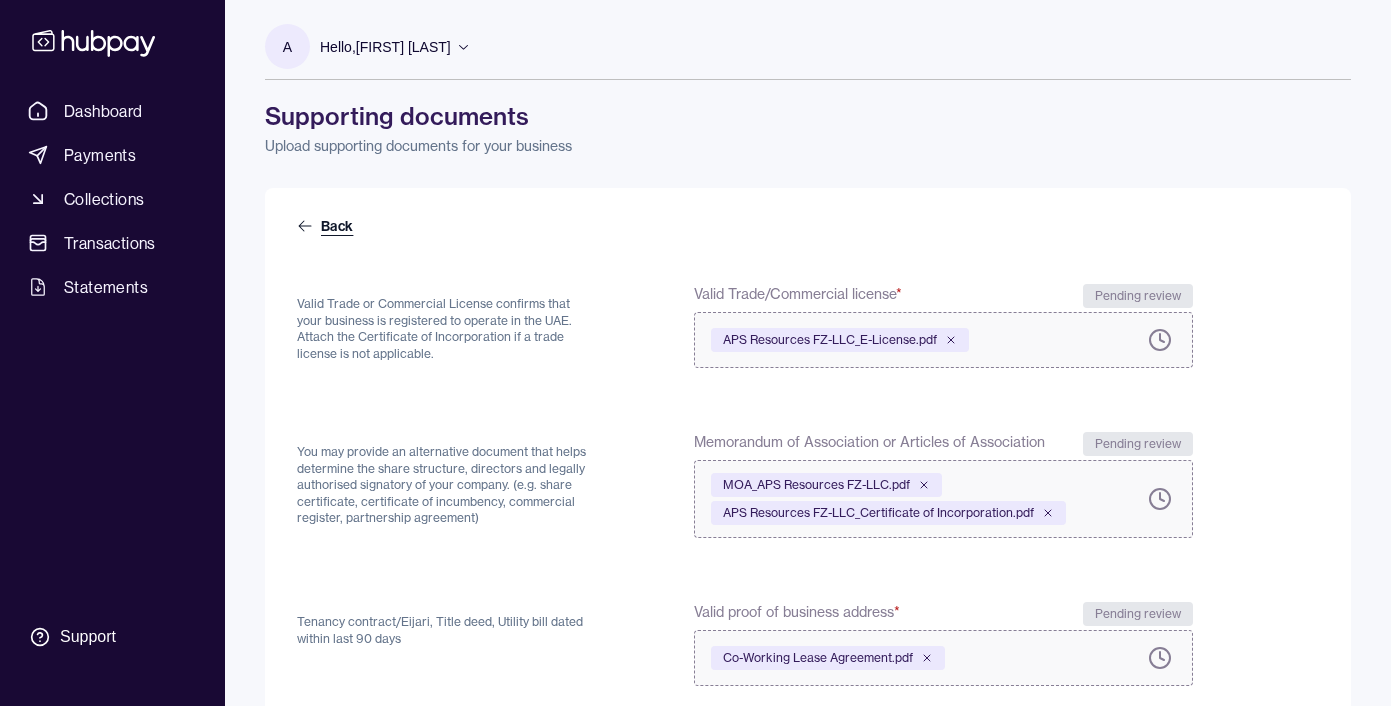 click on "Back" at bounding box center [327, 226] 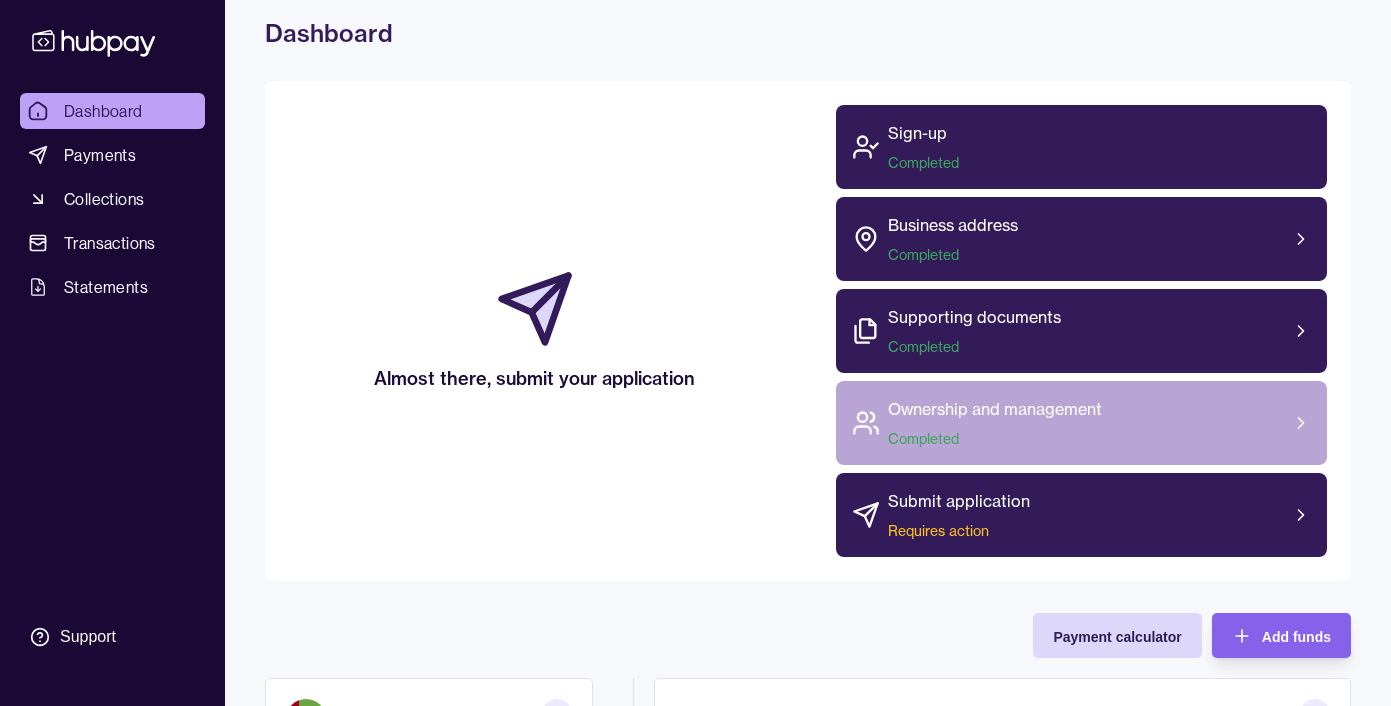 scroll, scrollTop: 84, scrollLeft: 0, axis: vertical 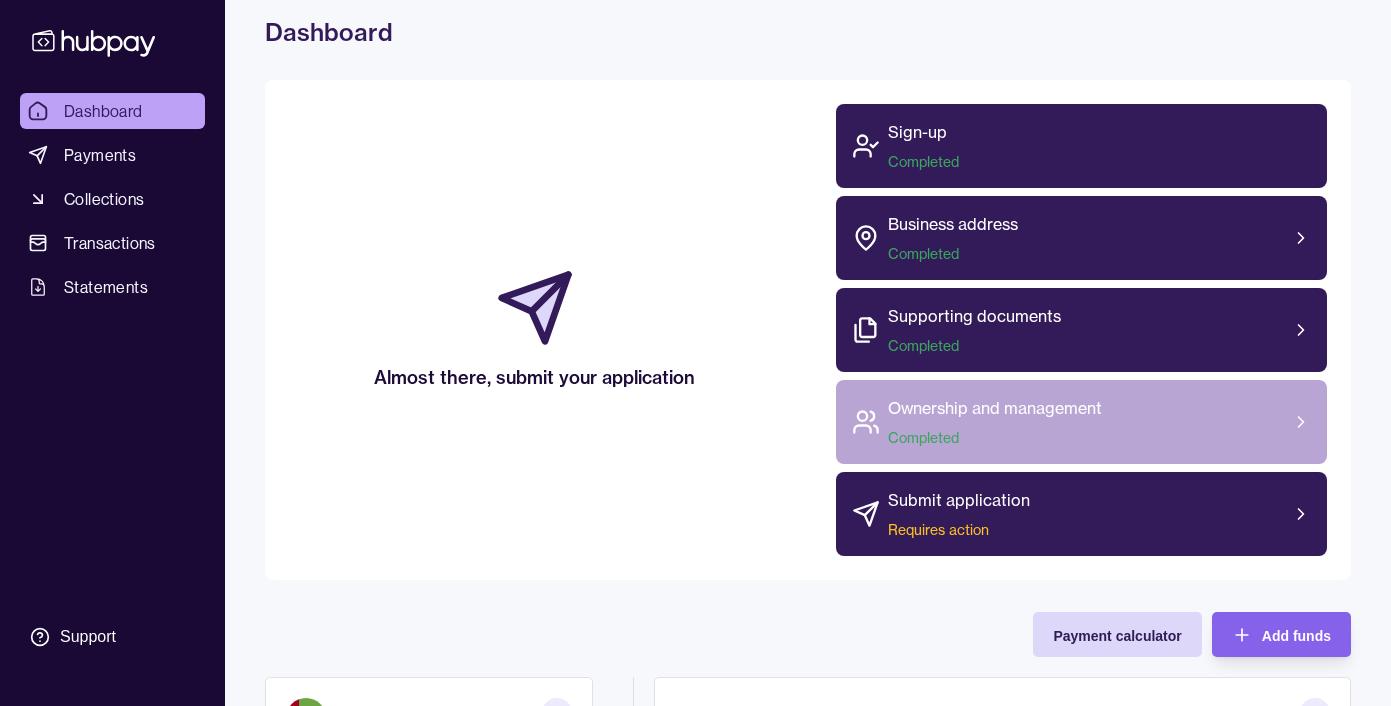 click on "Completed" at bounding box center [995, 438] 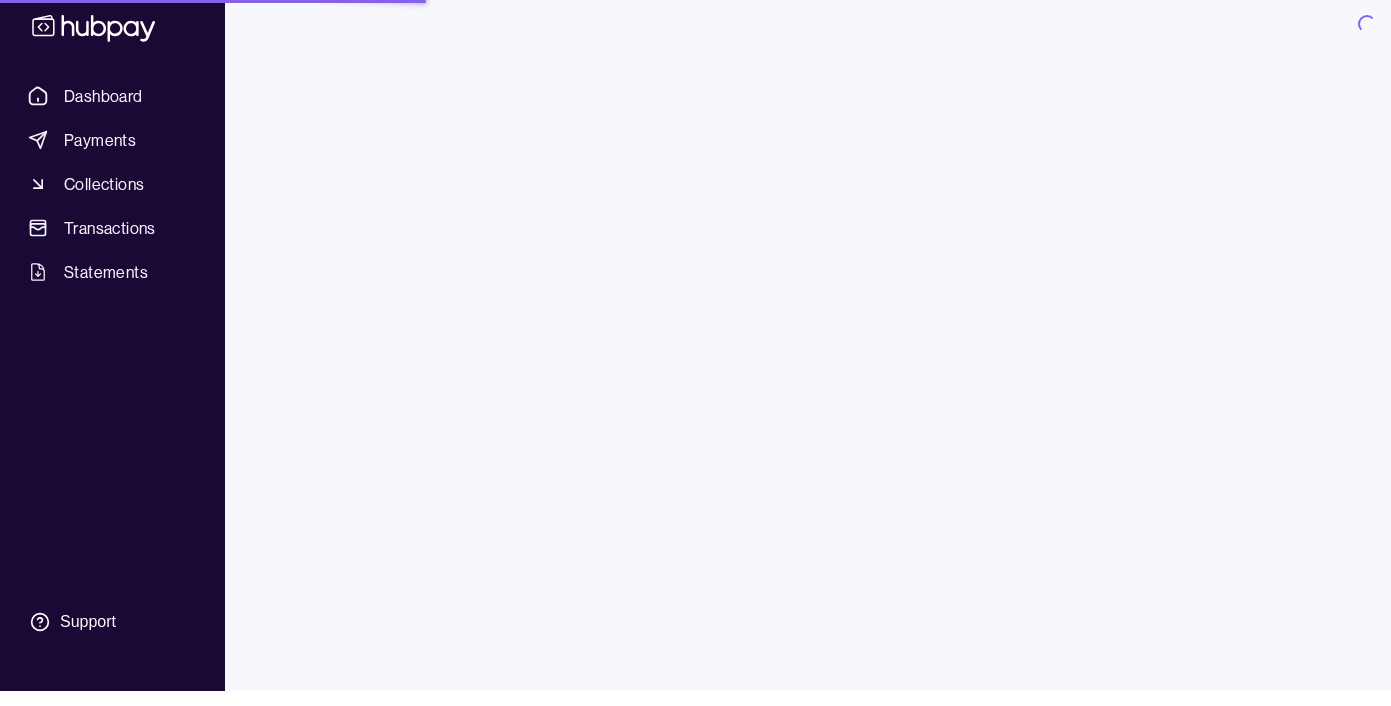 scroll, scrollTop: 0, scrollLeft: 0, axis: both 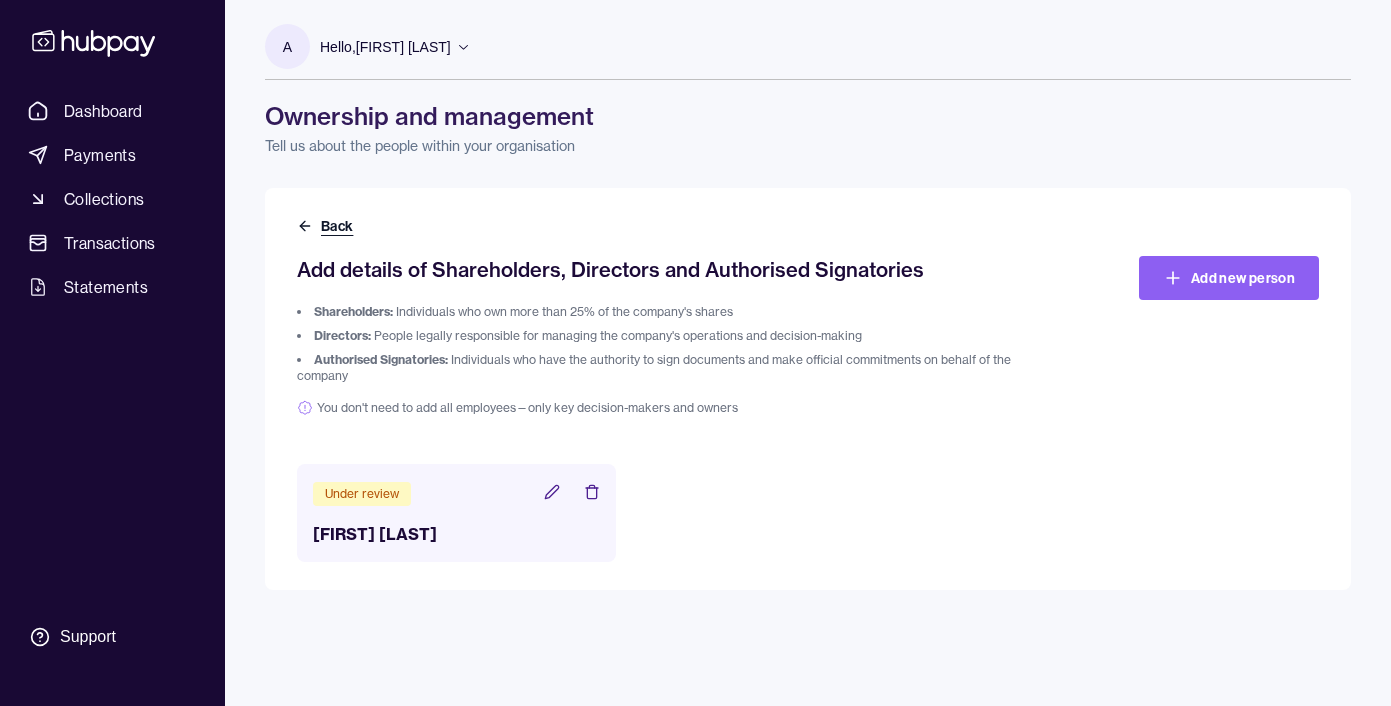 click on "Back" at bounding box center (327, 226) 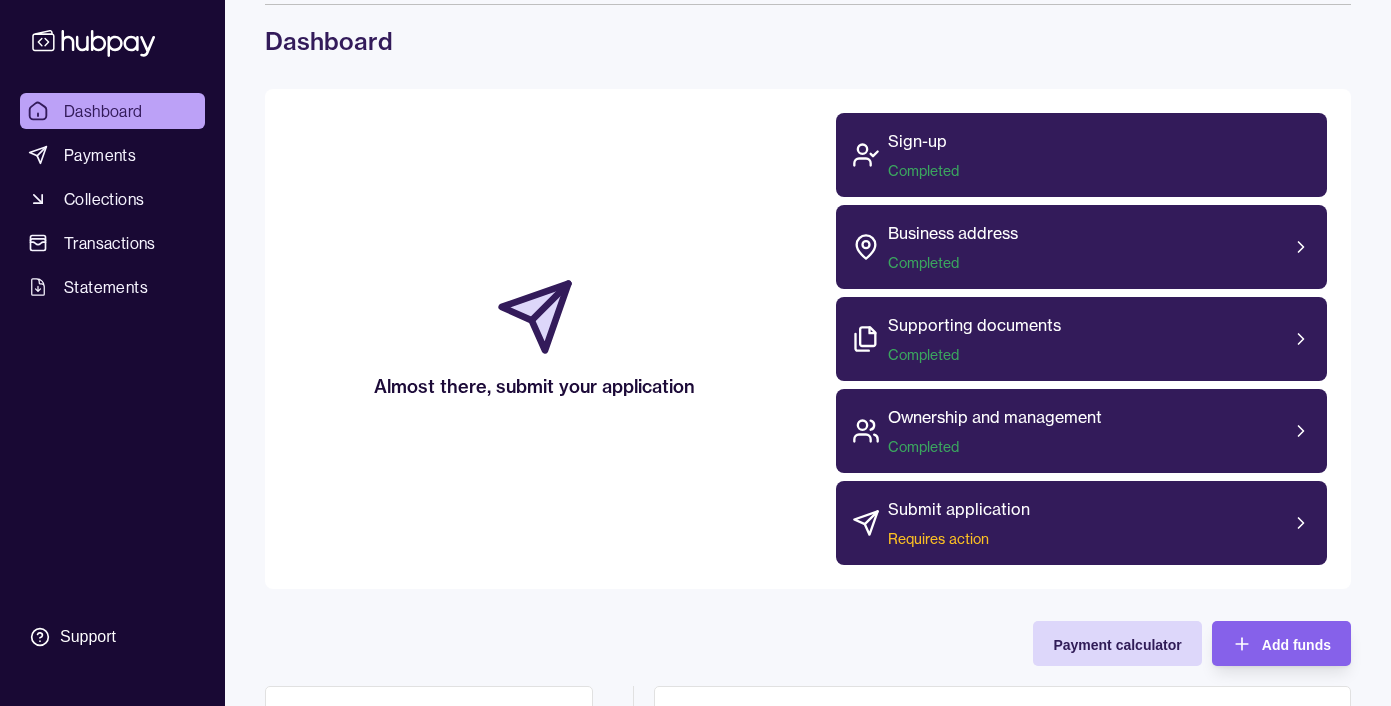 scroll, scrollTop: 261, scrollLeft: 0, axis: vertical 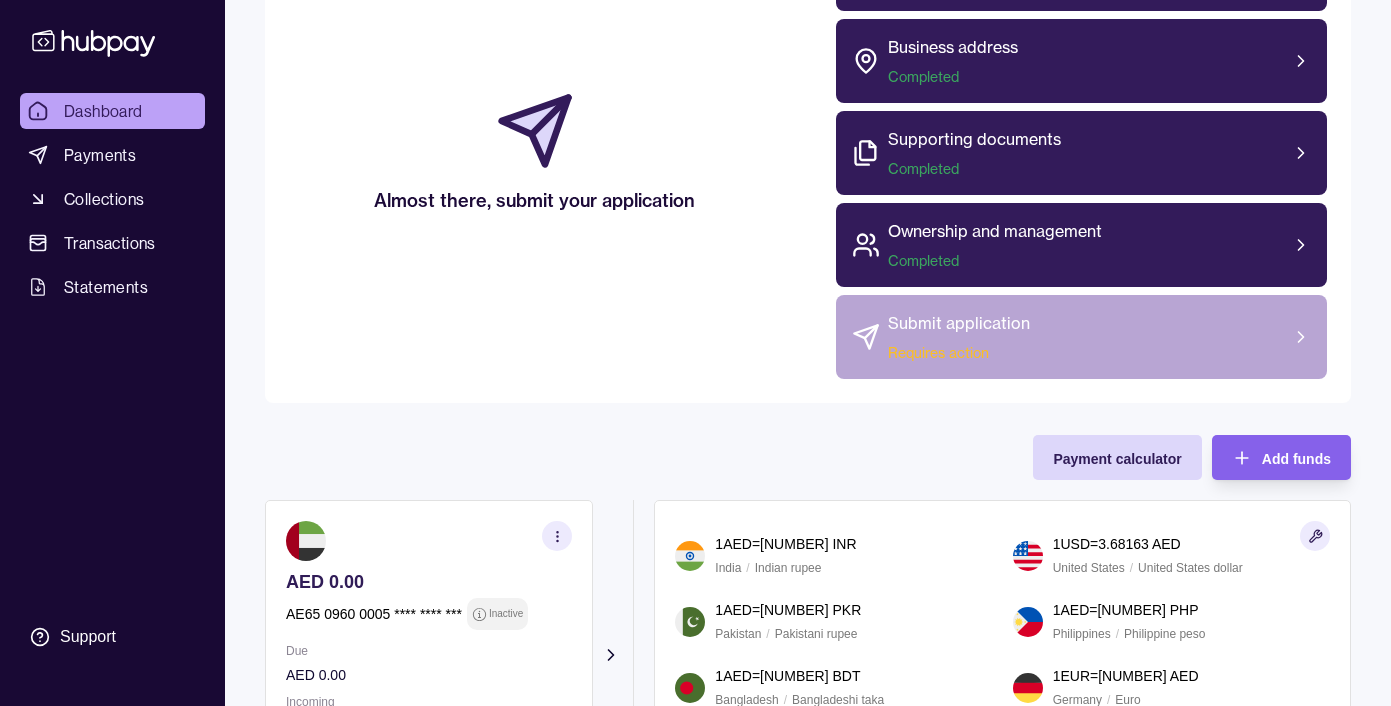click on "Submit application Requires action" at bounding box center [959, 337] 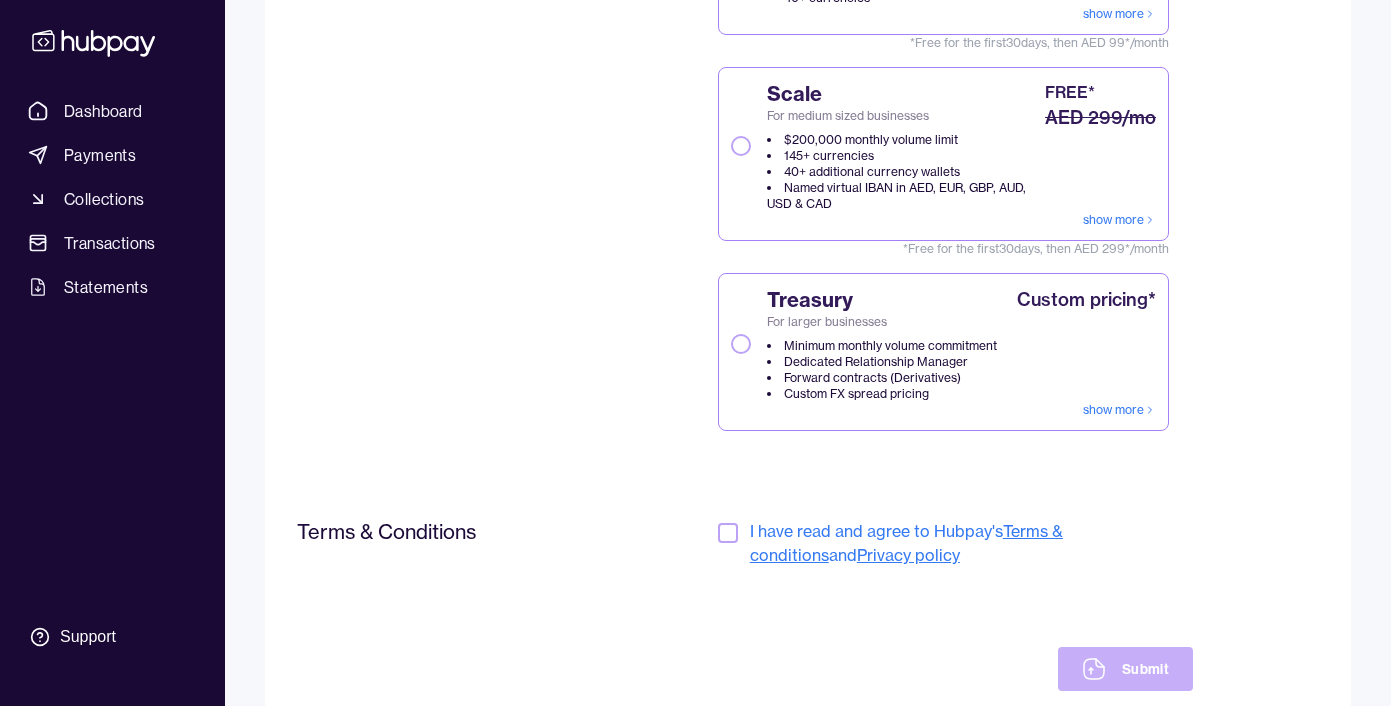 scroll, scrollTop: 440, scrollLeft: 0, axis: vertical 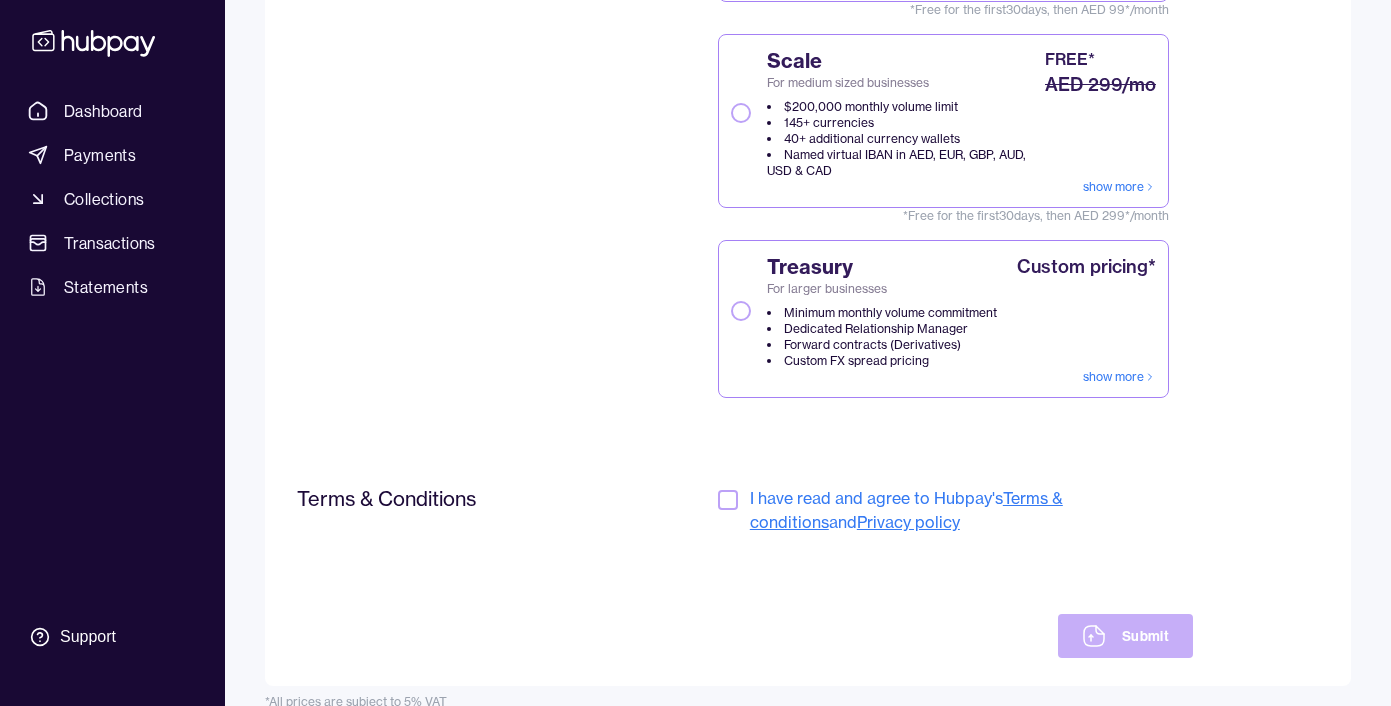click at bounding box center (730, 510) 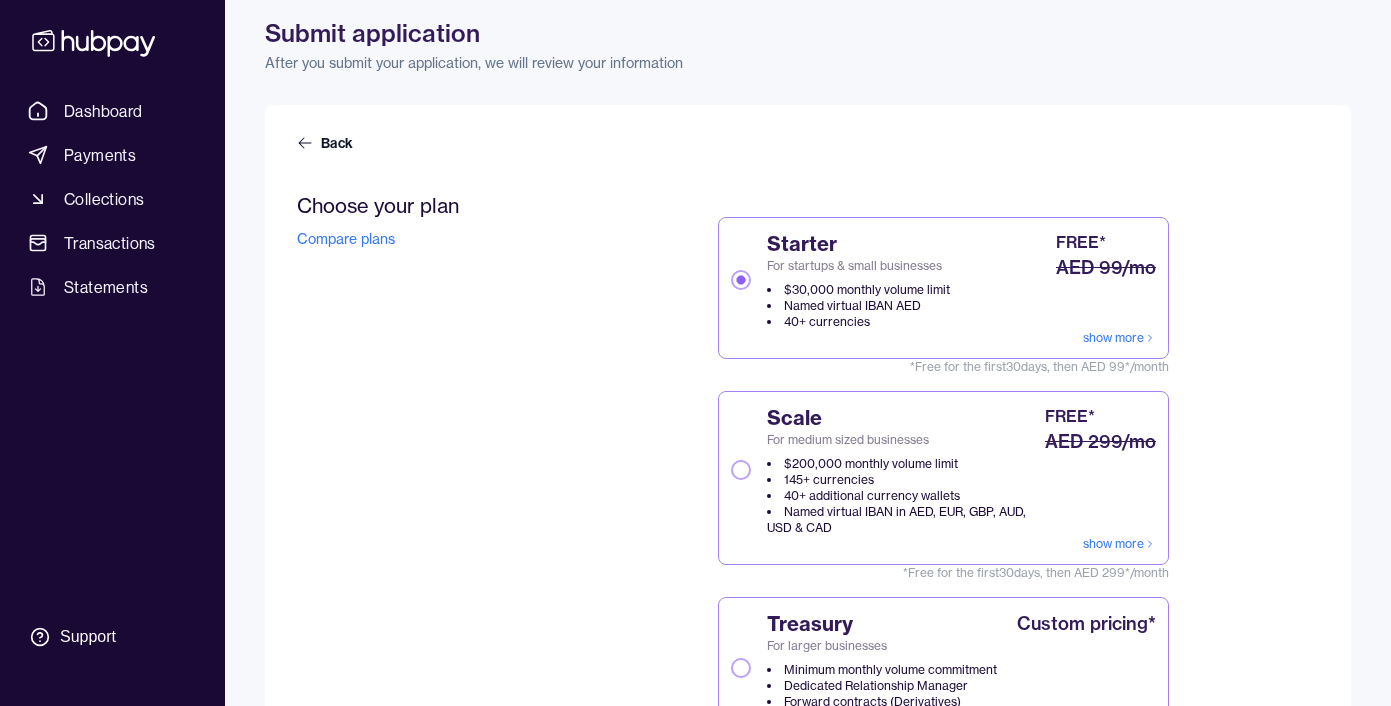 scroll, scrollTop: 141, scrollLeft: 0, axis: vertical 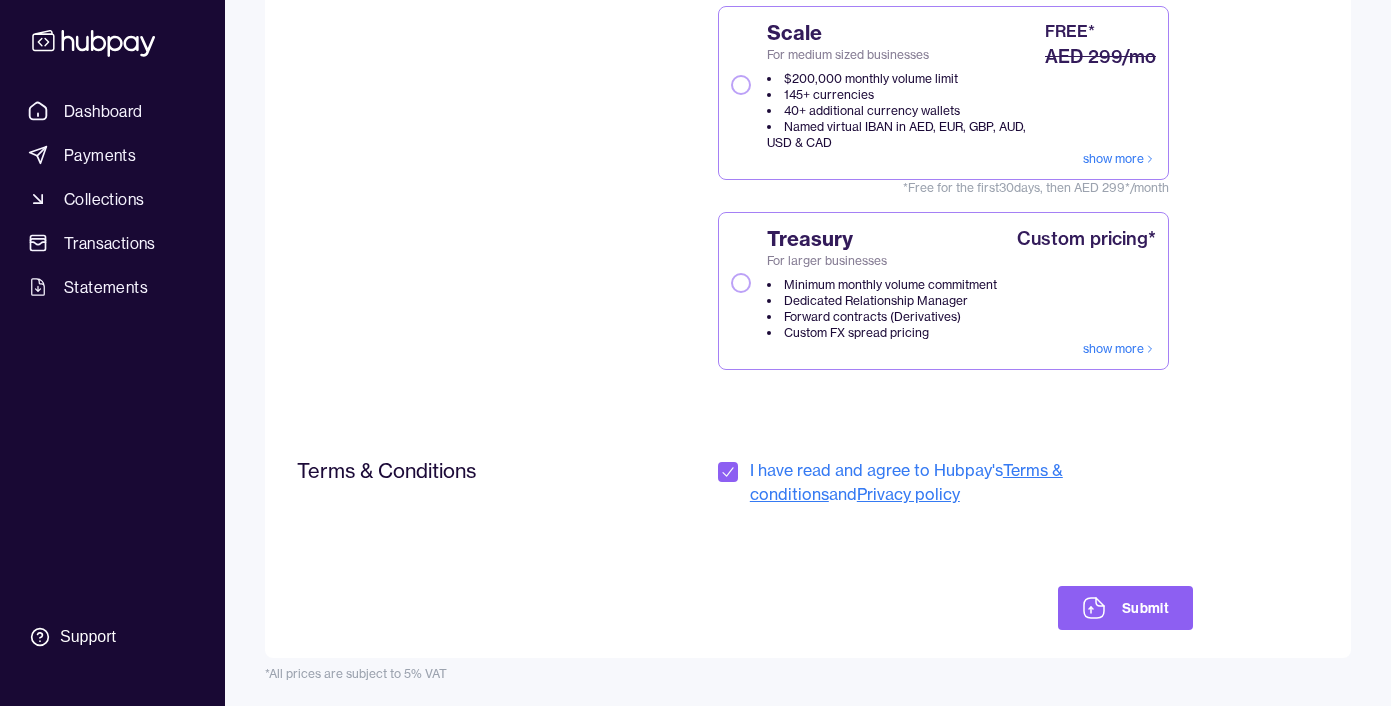 drag, startPoint x: 1071, startPoint y: 586, endPoint x: 968, endPoint y: 545, distance: 110.860275 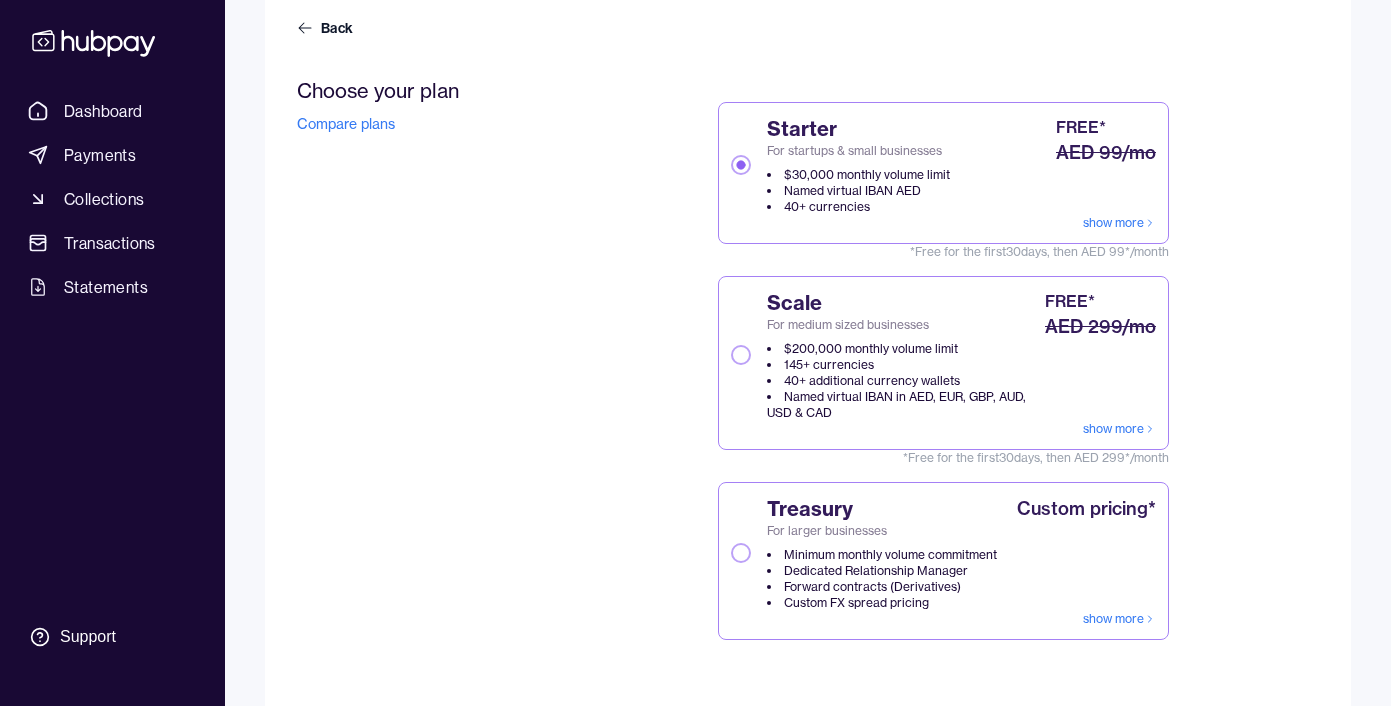 scroll, scrollTop: 194, scrollLeft: 0, axis: vertical 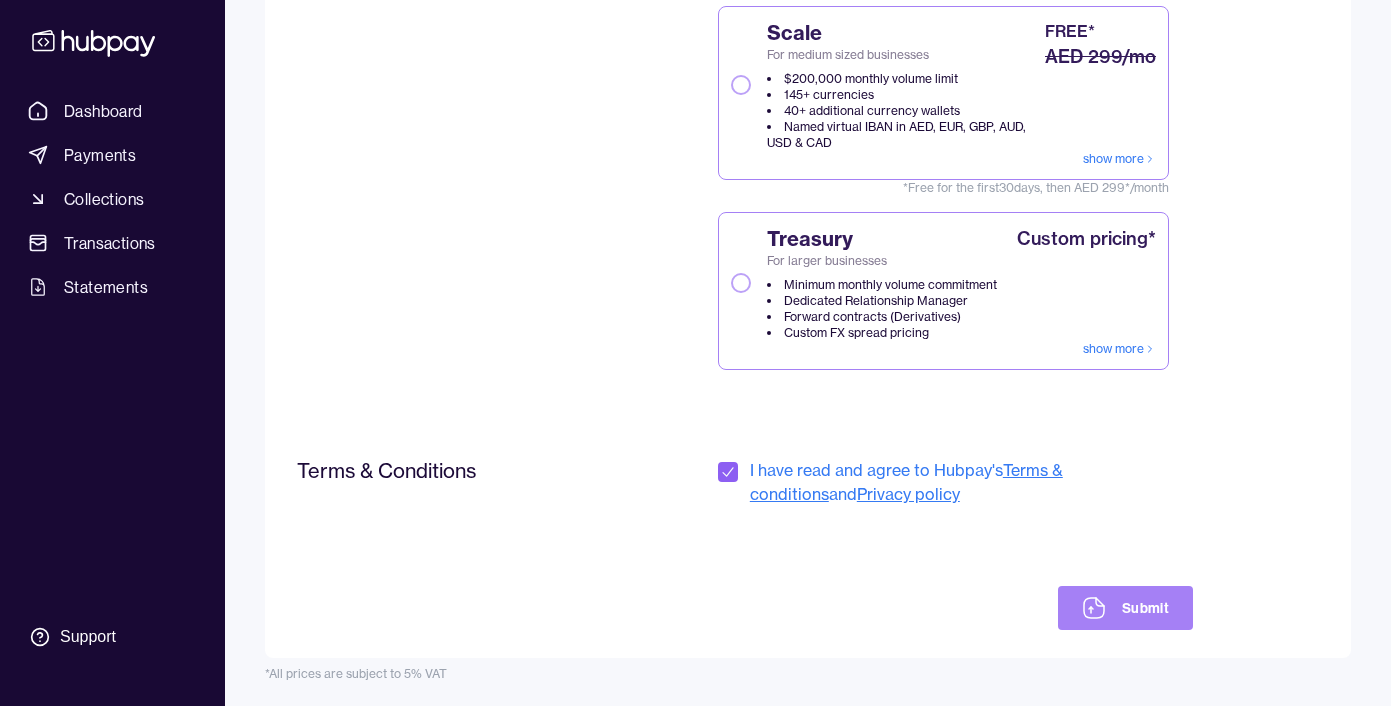 click on "Submit" at bounding box center (1125, 608) 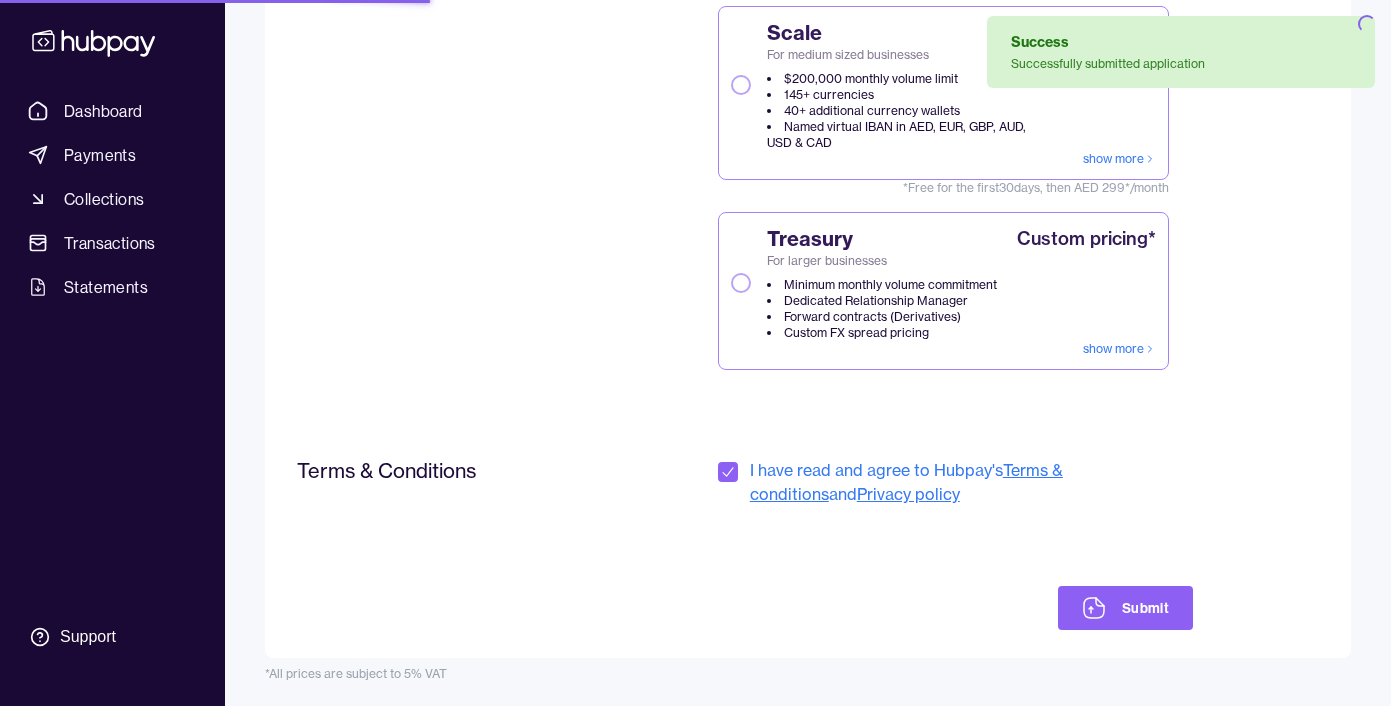 scroll, scrollTop: 359, scrollLeft: 0, axis: vertical 